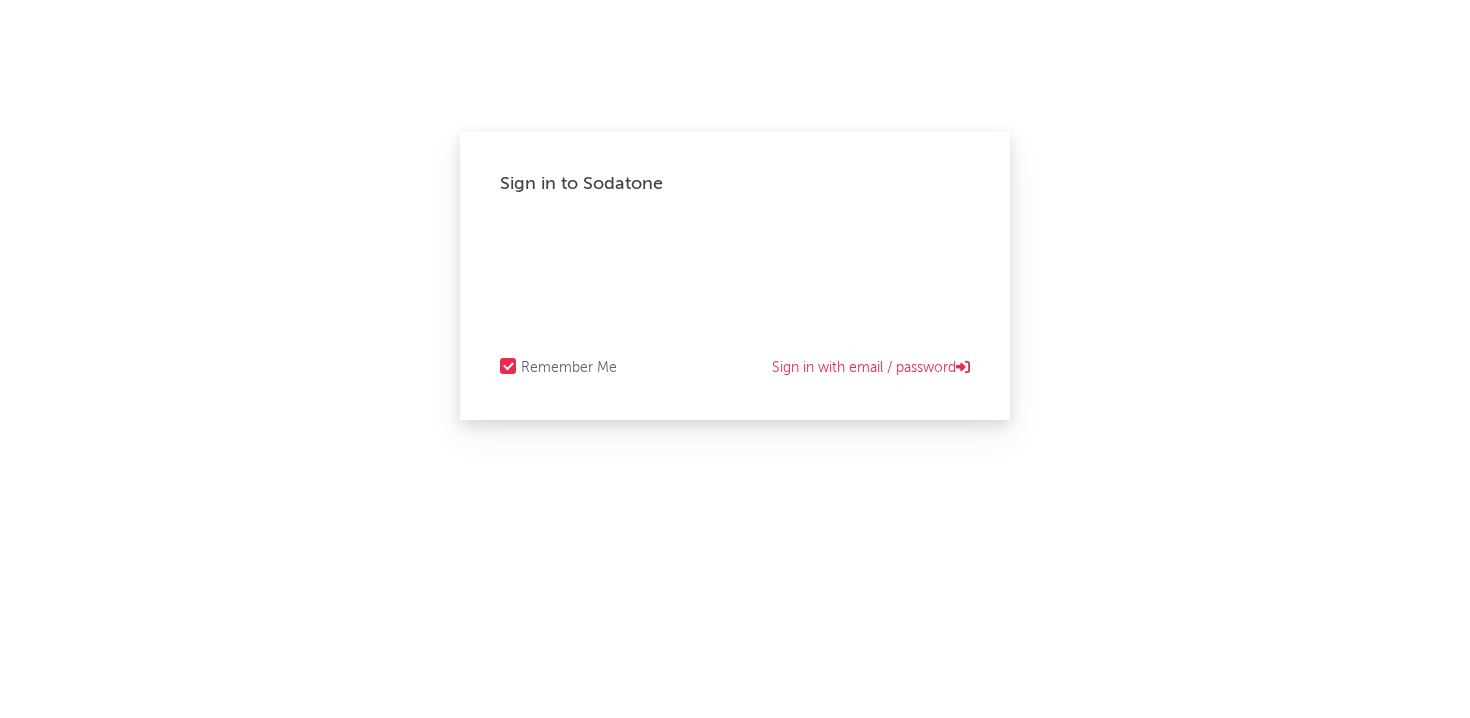 scroll, scrollTop: 0, scrollLeft: 0, axis: both 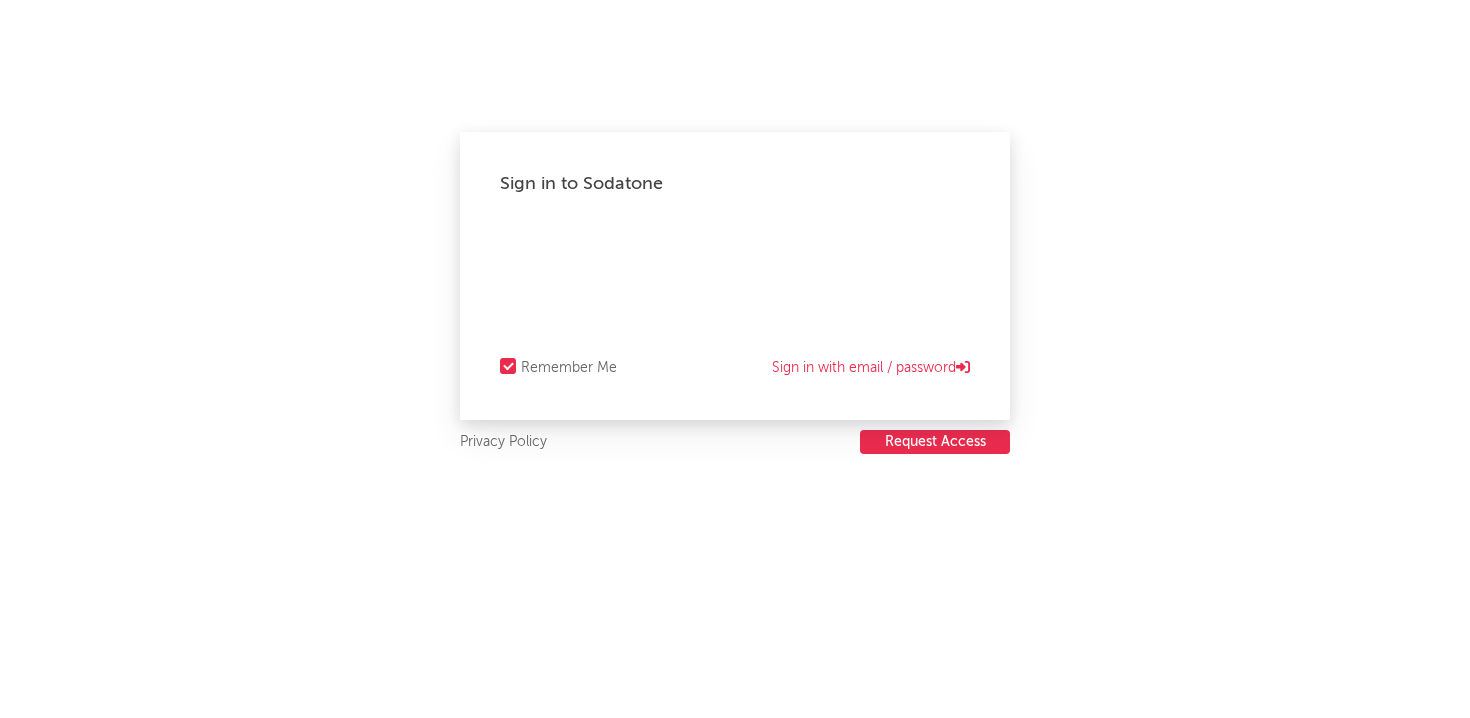 select on "recorded_music" 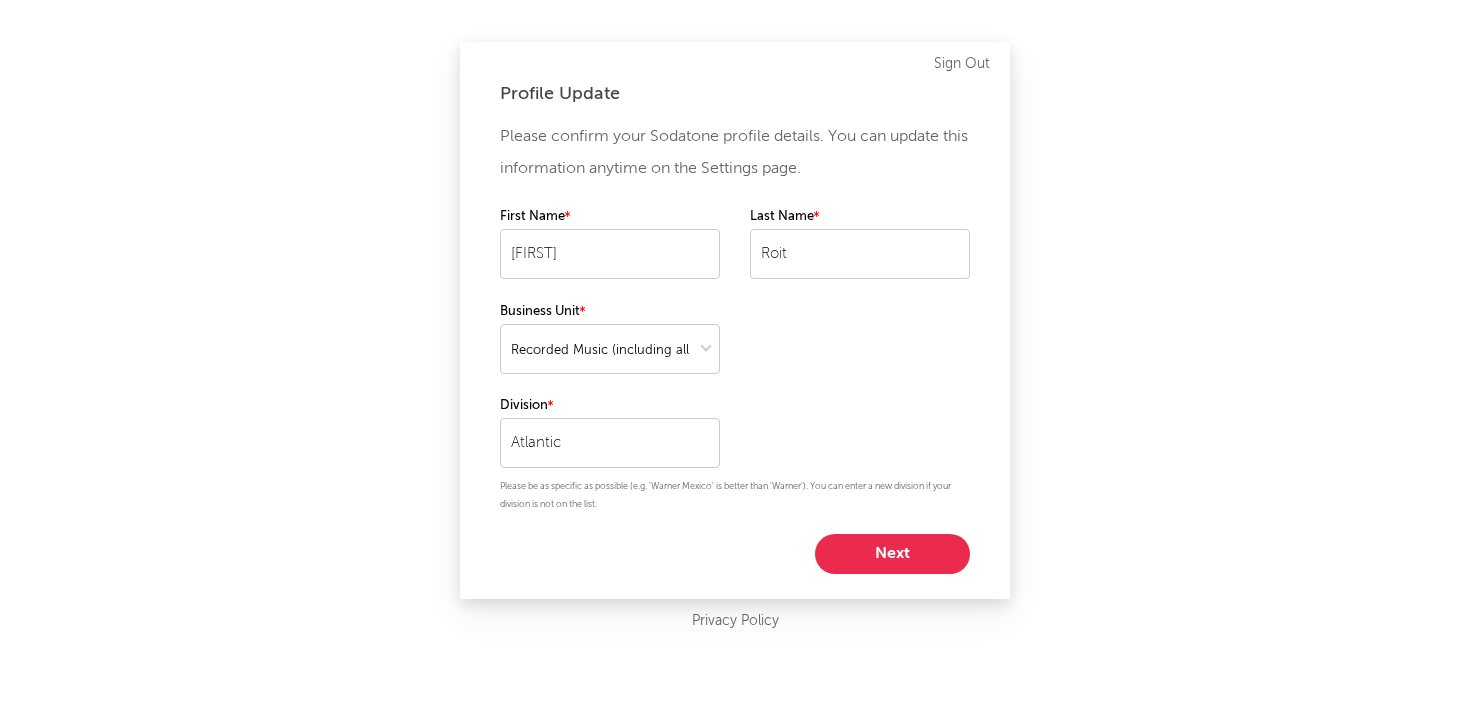 click on "Next" at bounding box center (892, 554) 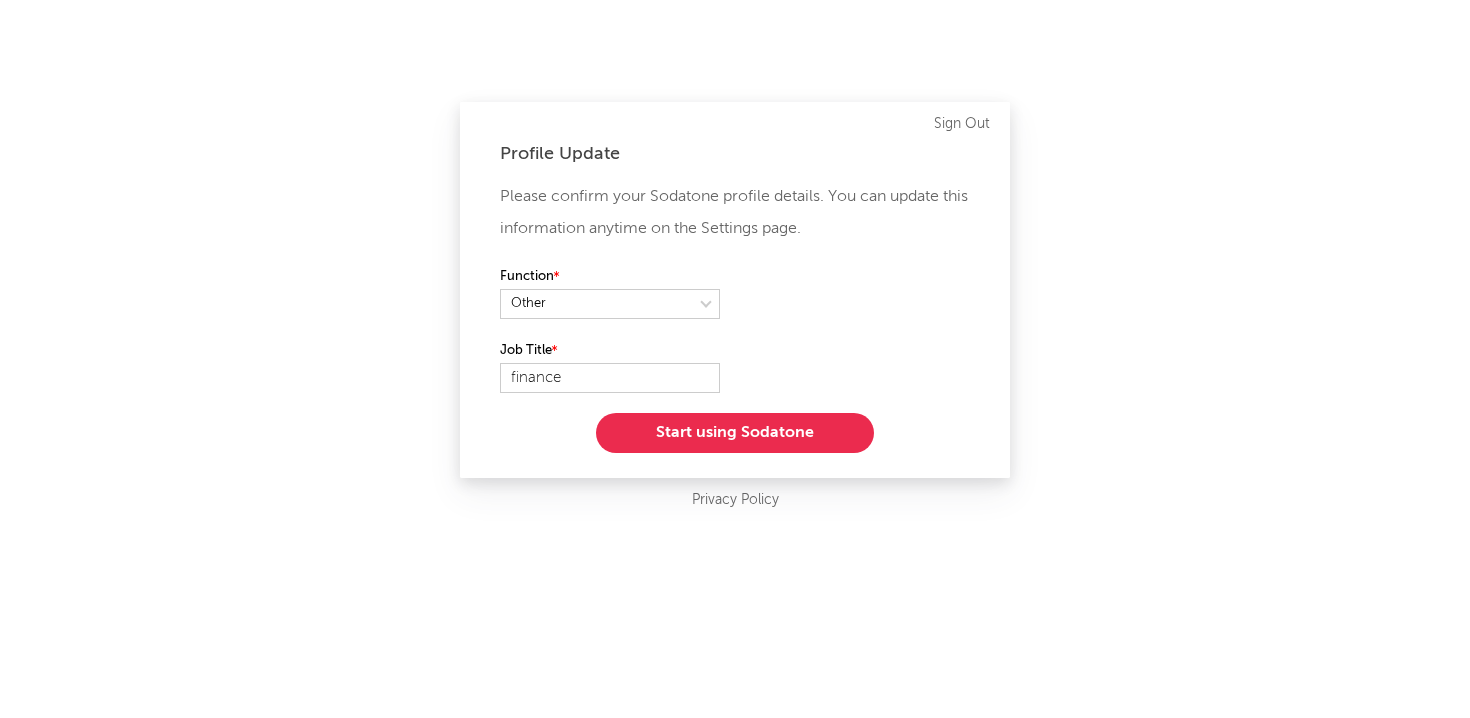 click on "Start using Sodatone" at bounding box center [735, 433] 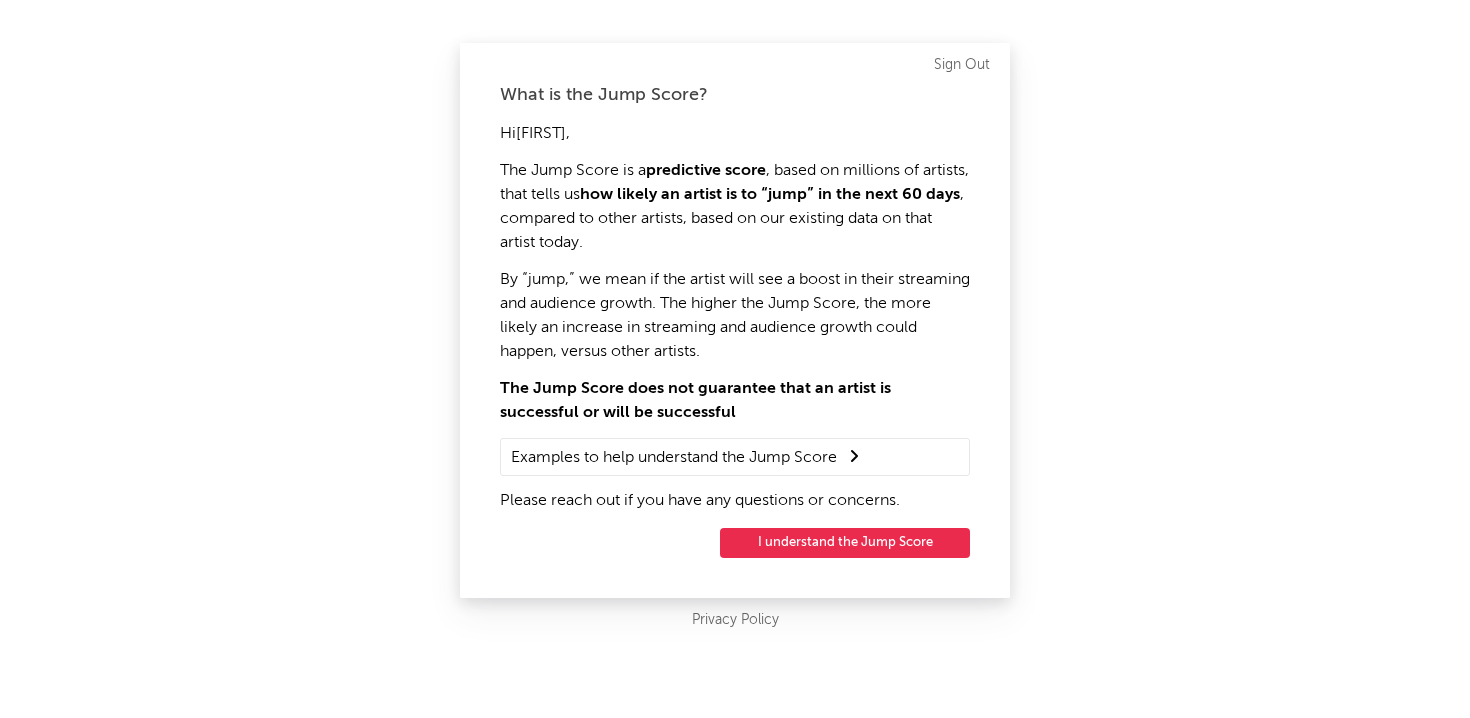 click on "I understand the Jump Score" at bounding box center (845, 543) 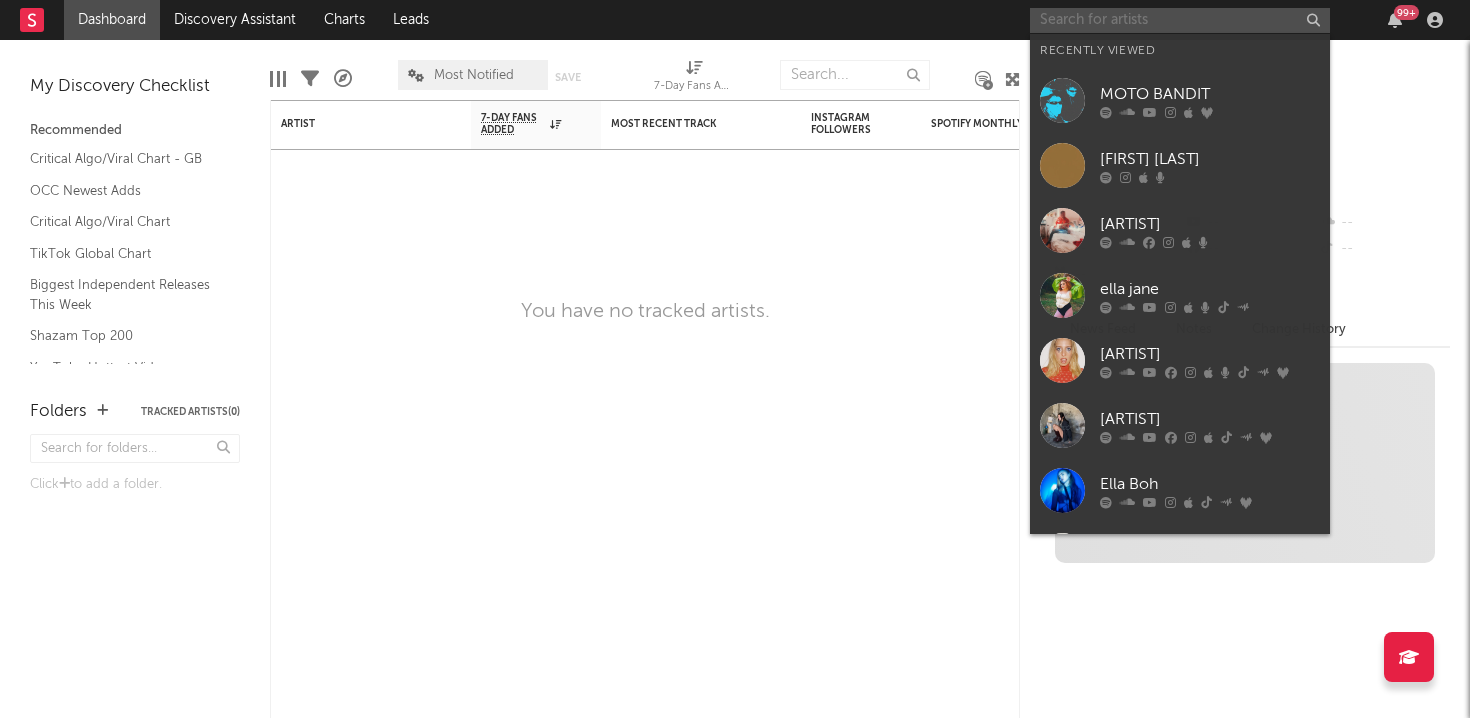 click at bounding box center (1180, 20) 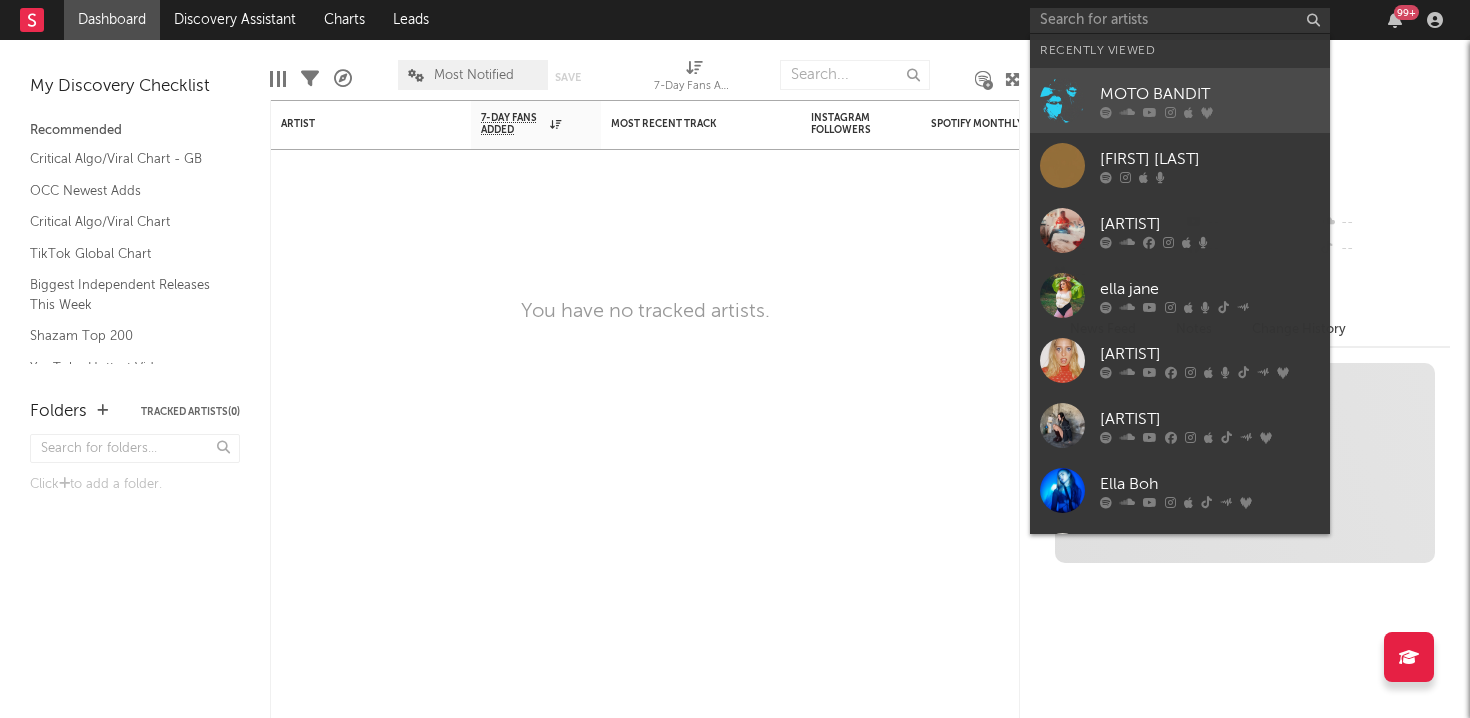 click on "MOTO BANDIT" at bounding box center [1210, 94] 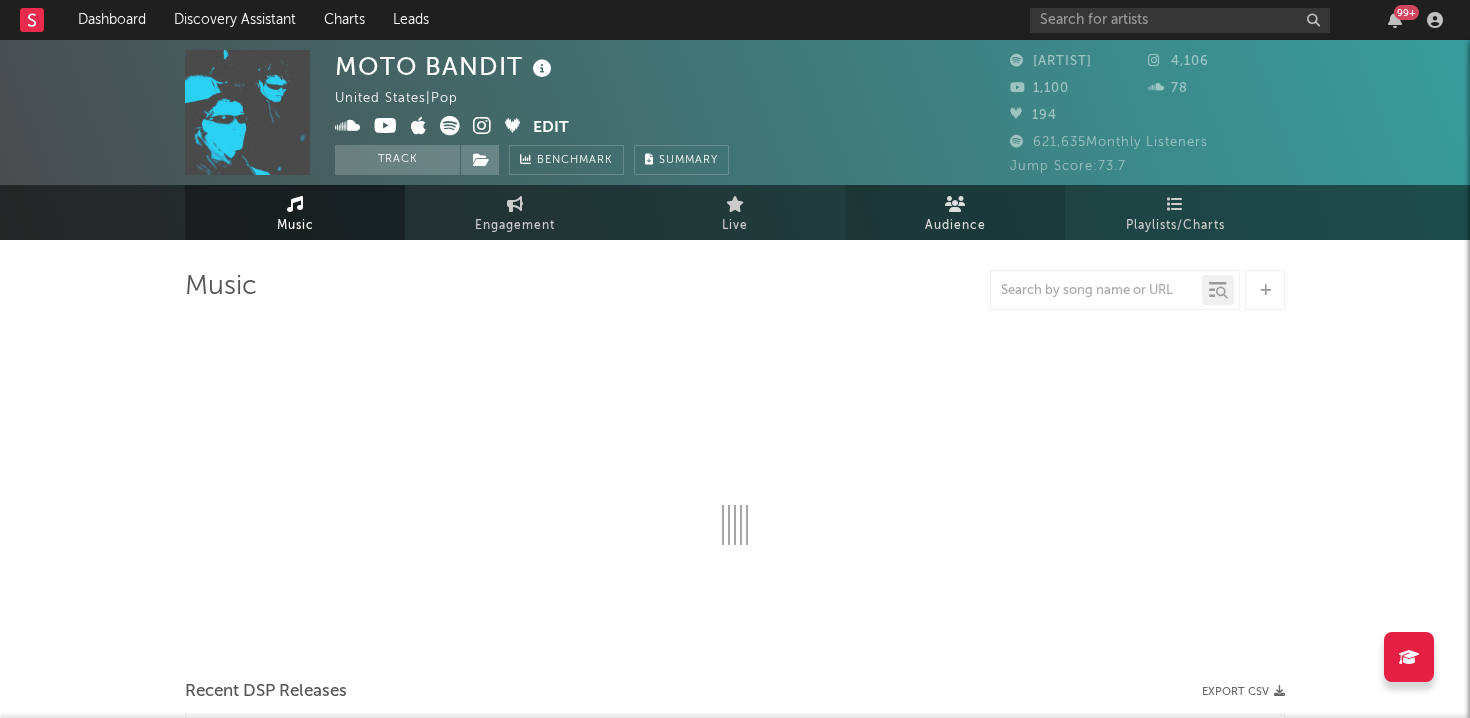 select on "6m" 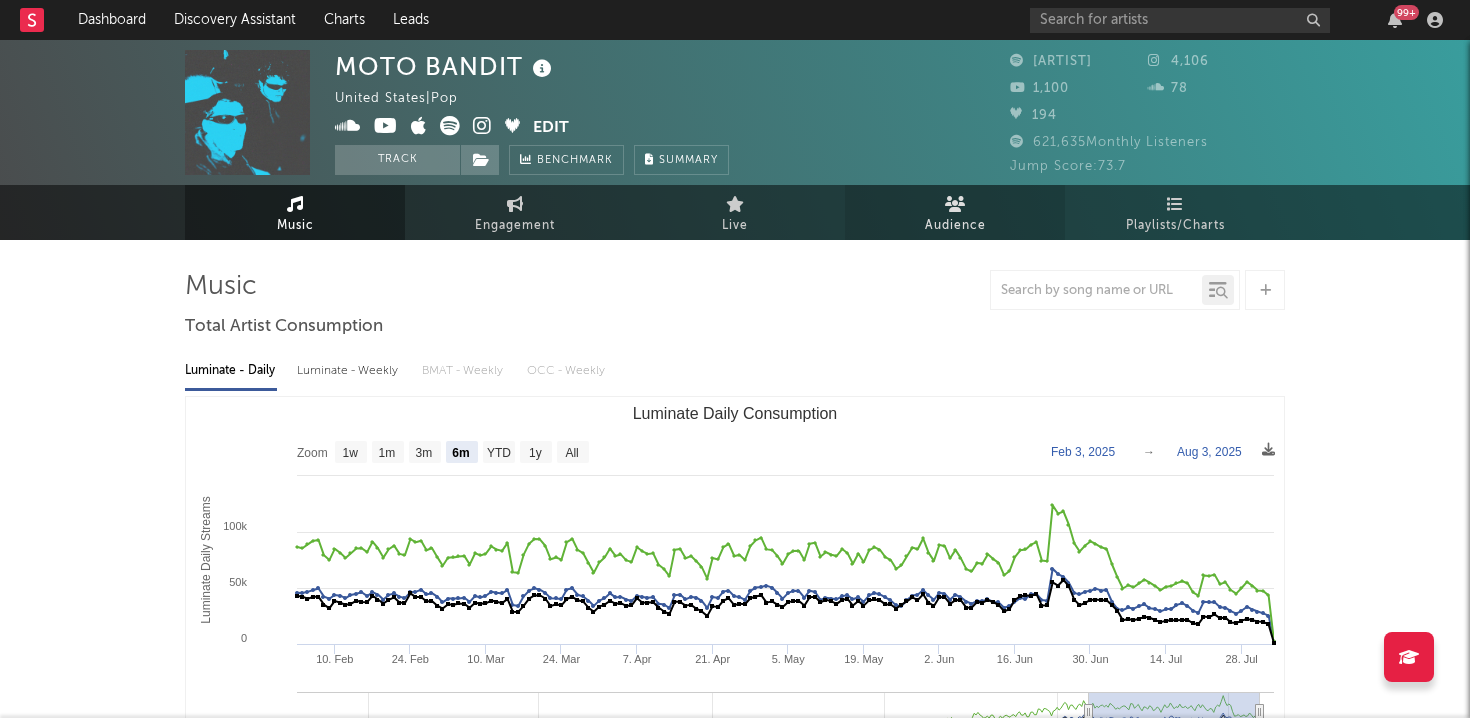click on "Audience" at bounding box center (955, 212) 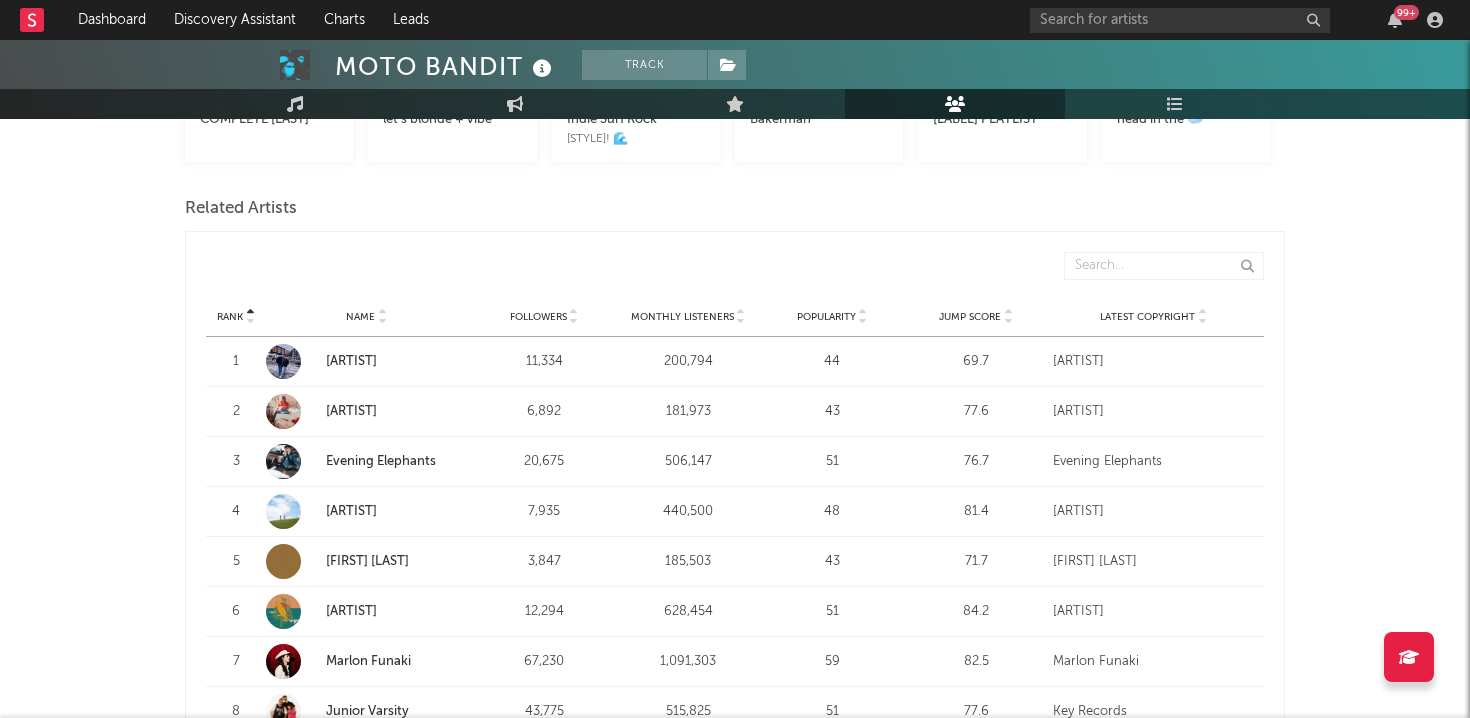 scroll, scrollTop: 629, scrollLeft: 0, axis: vertical 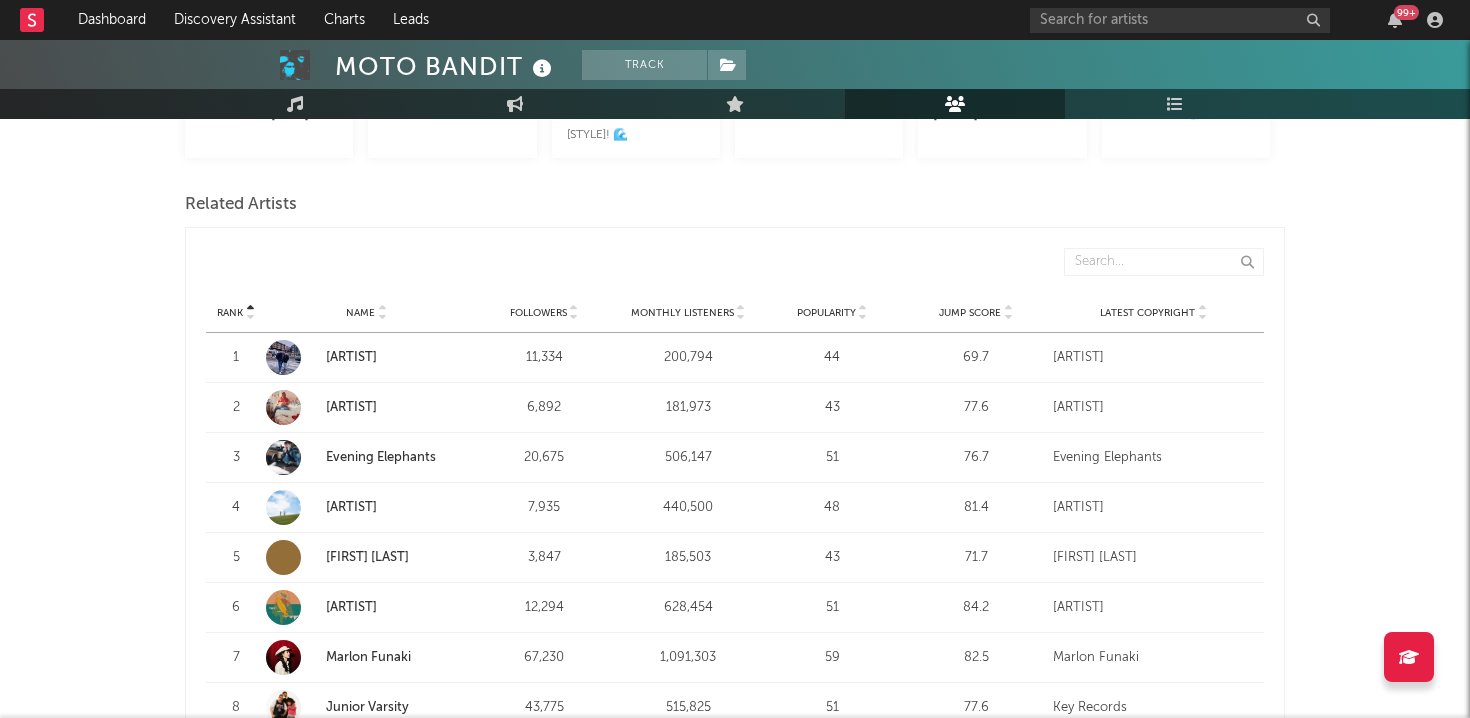 click on "[ARTIST]" at bounding box center (351, 507) 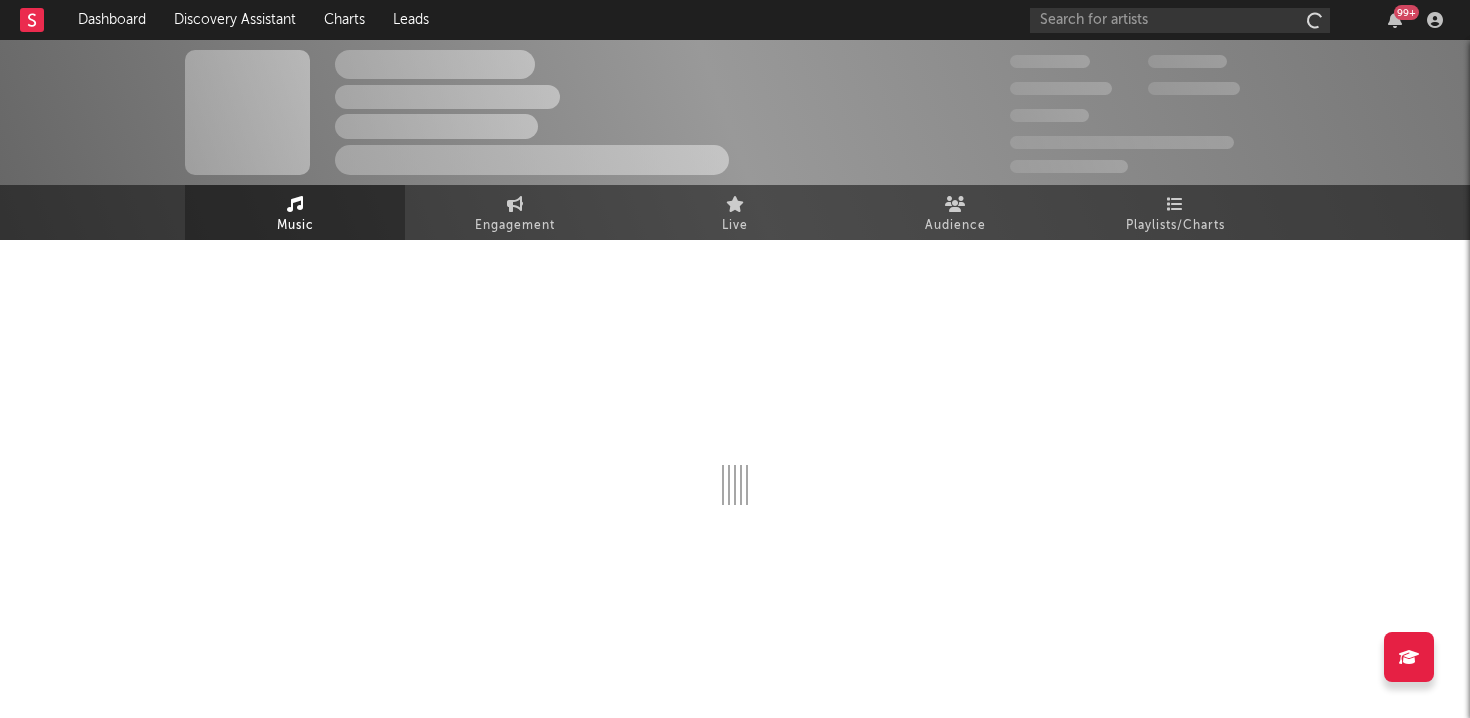 scroll, scrollTop: 0, scrollLeft: 0, axis: both 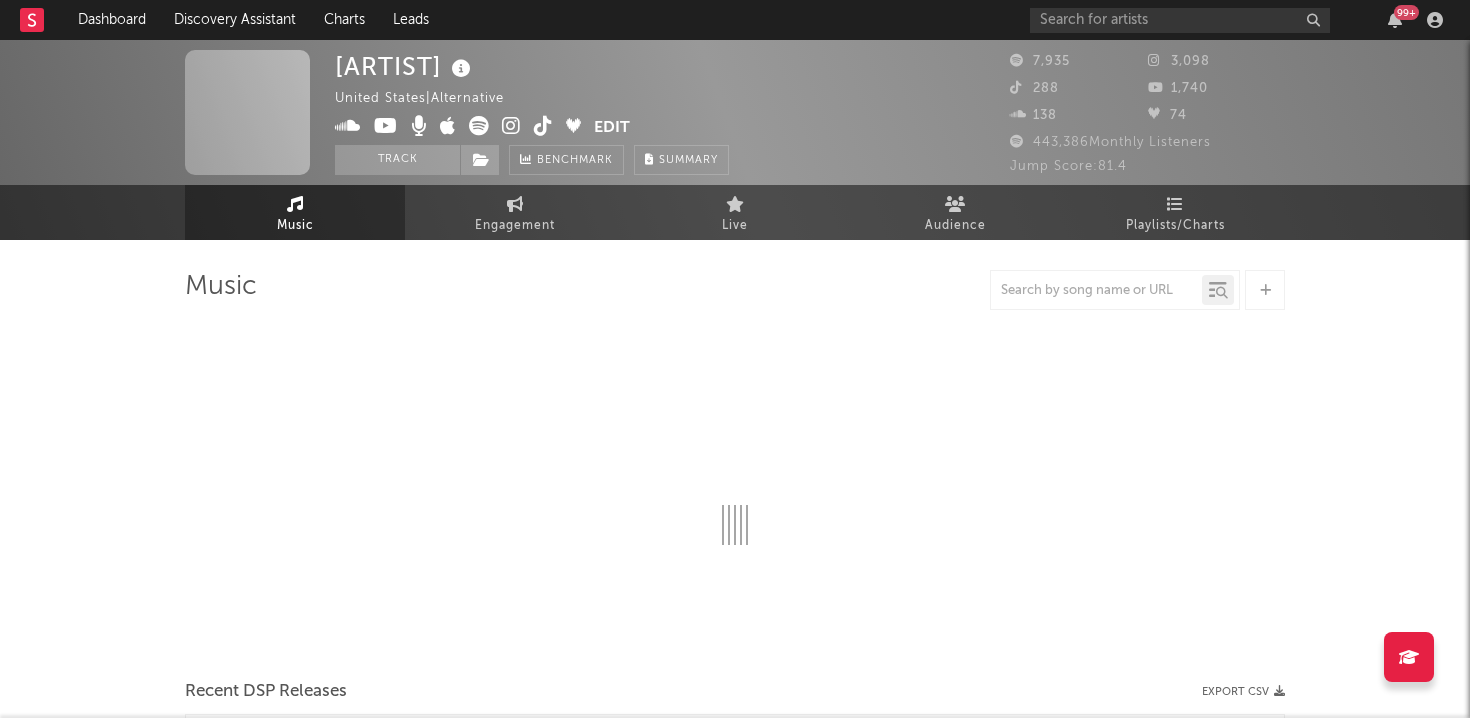 select on "6m" 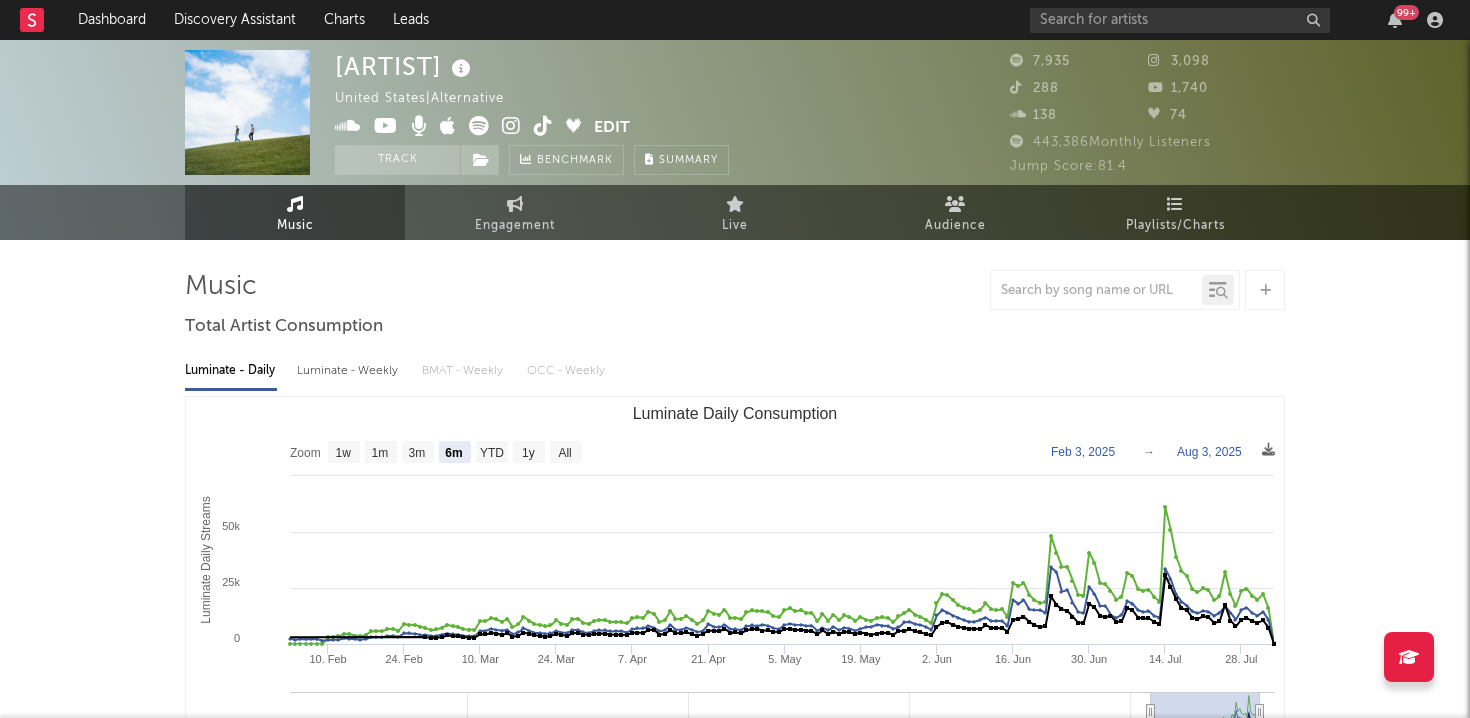 select on "6m" 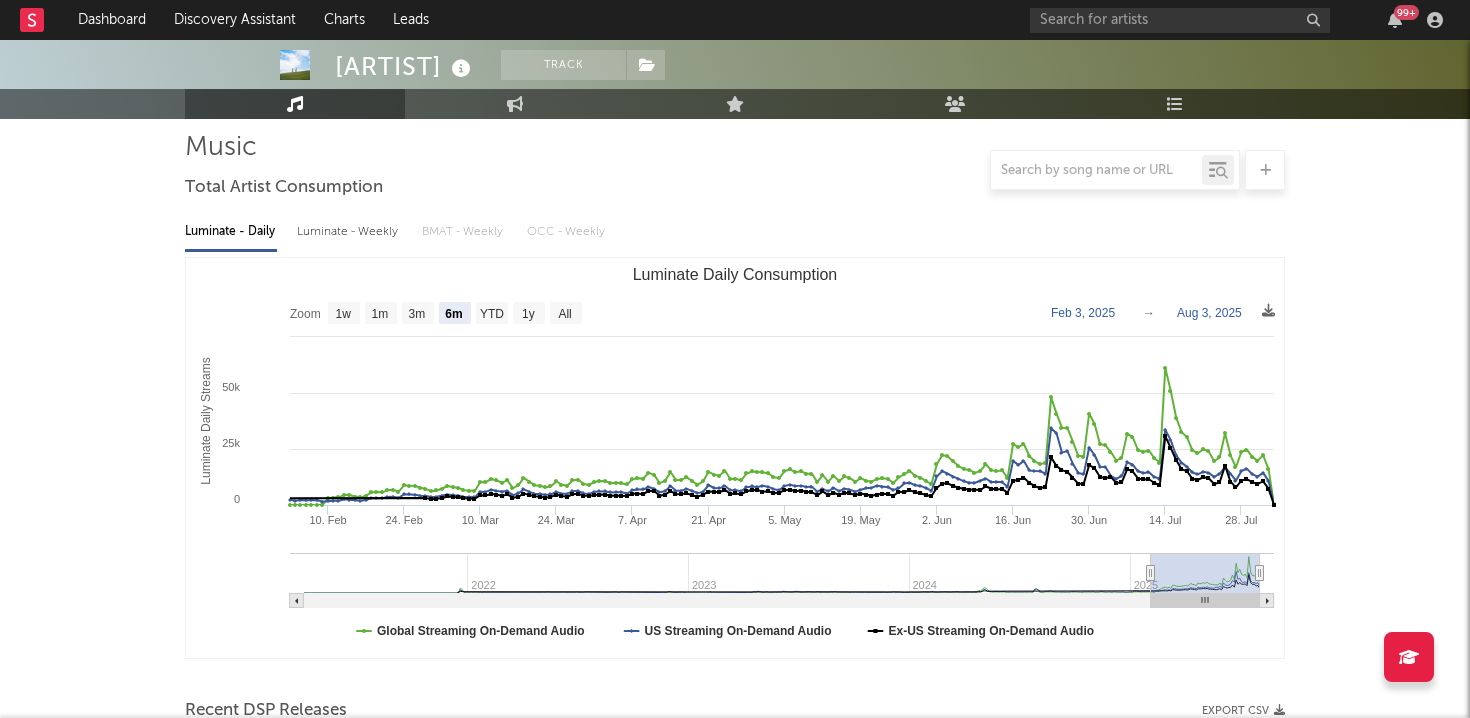 scroll, scrollTop: 140, scrollLeft: 0, axis: vertical 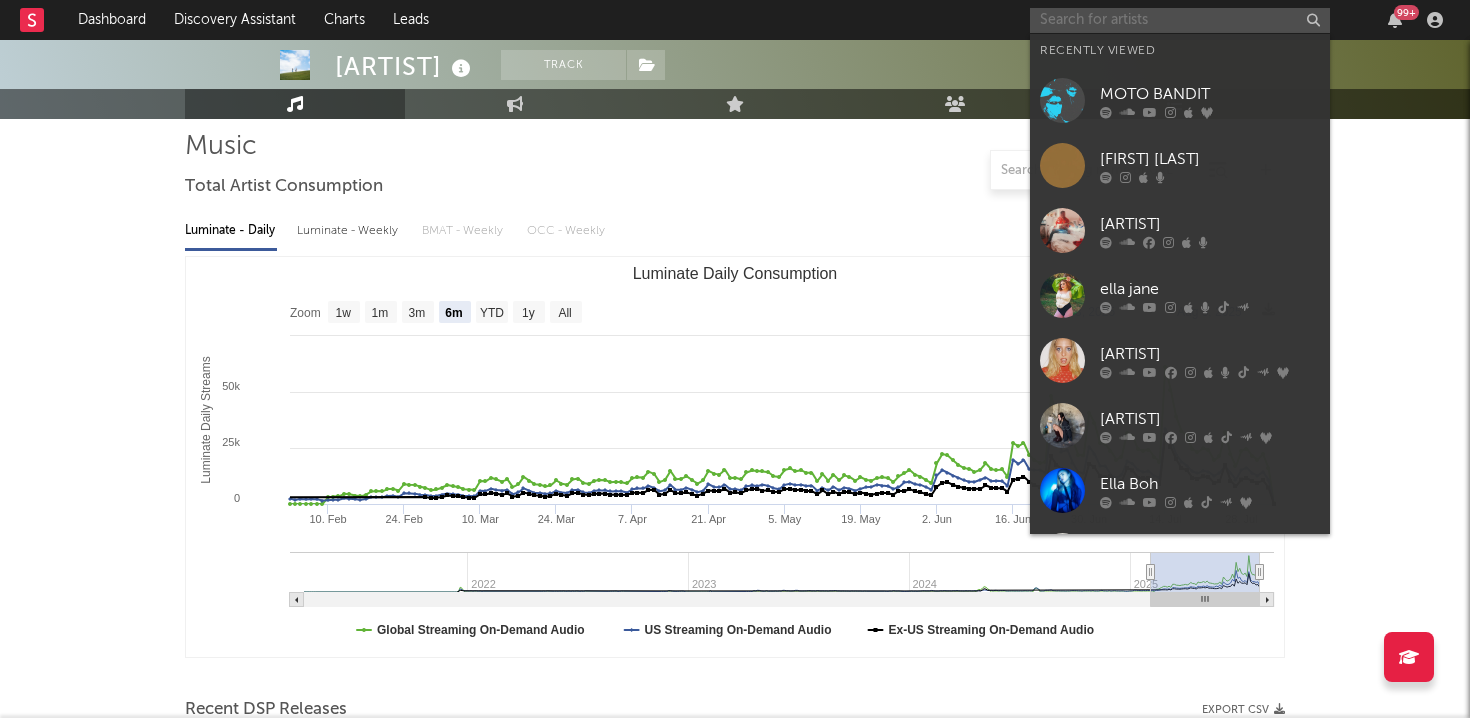 click at bounding box center [1180, 20] 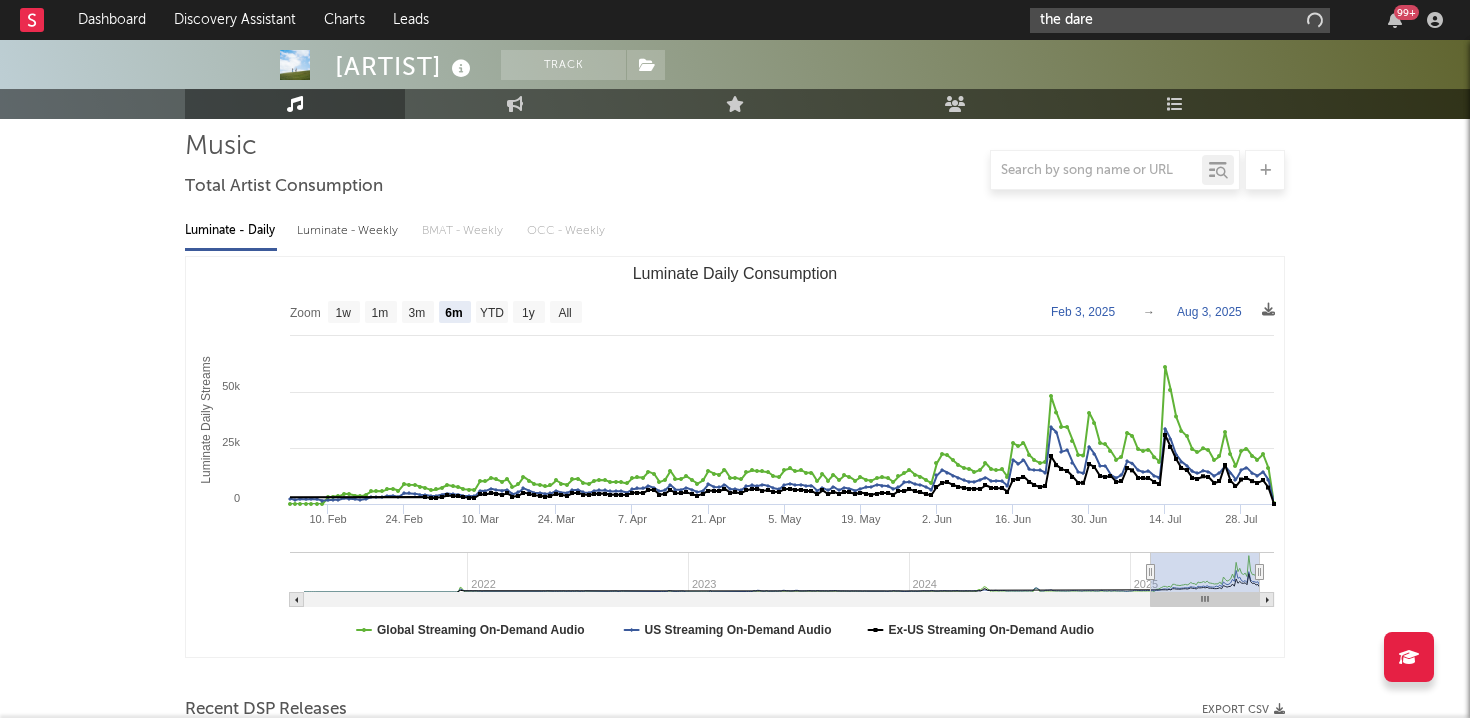 type on "the dare" 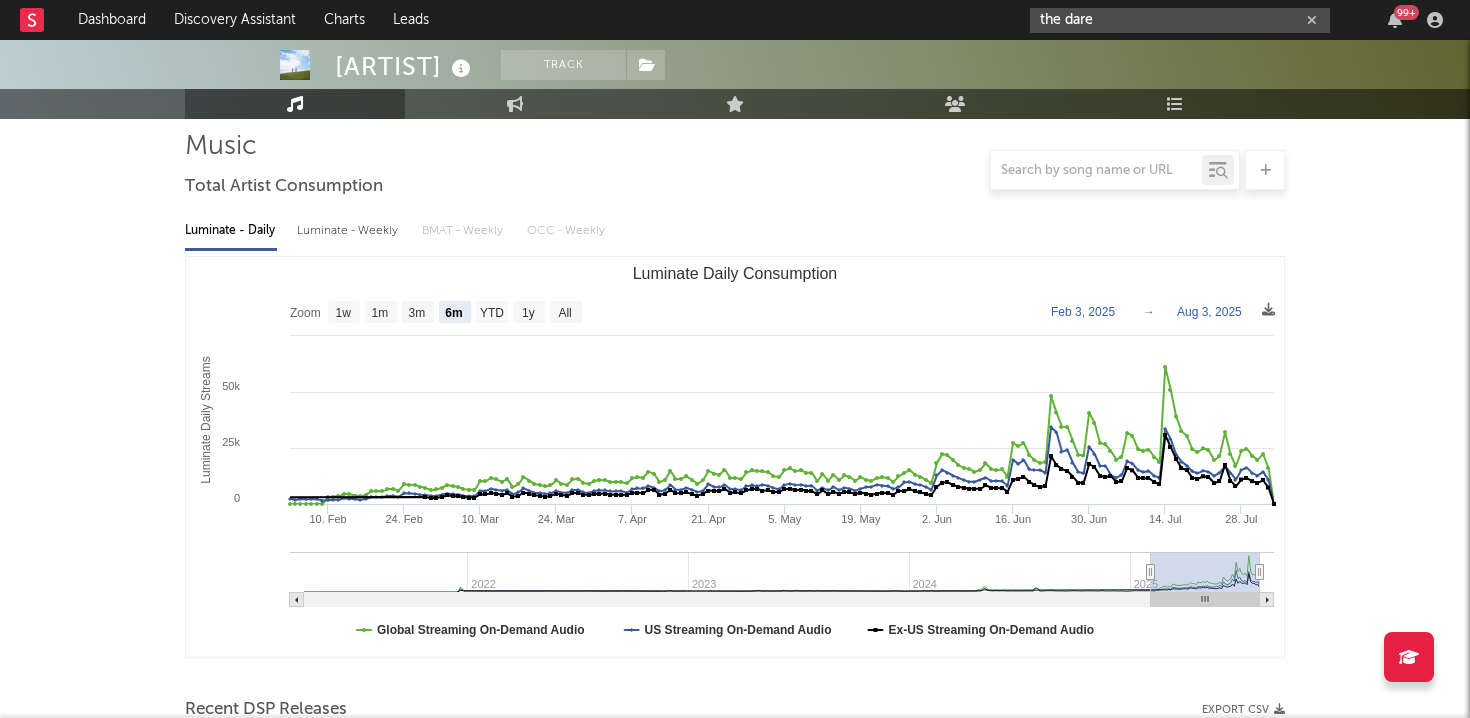 click on "the dare" at bounding box center (1180, 20) 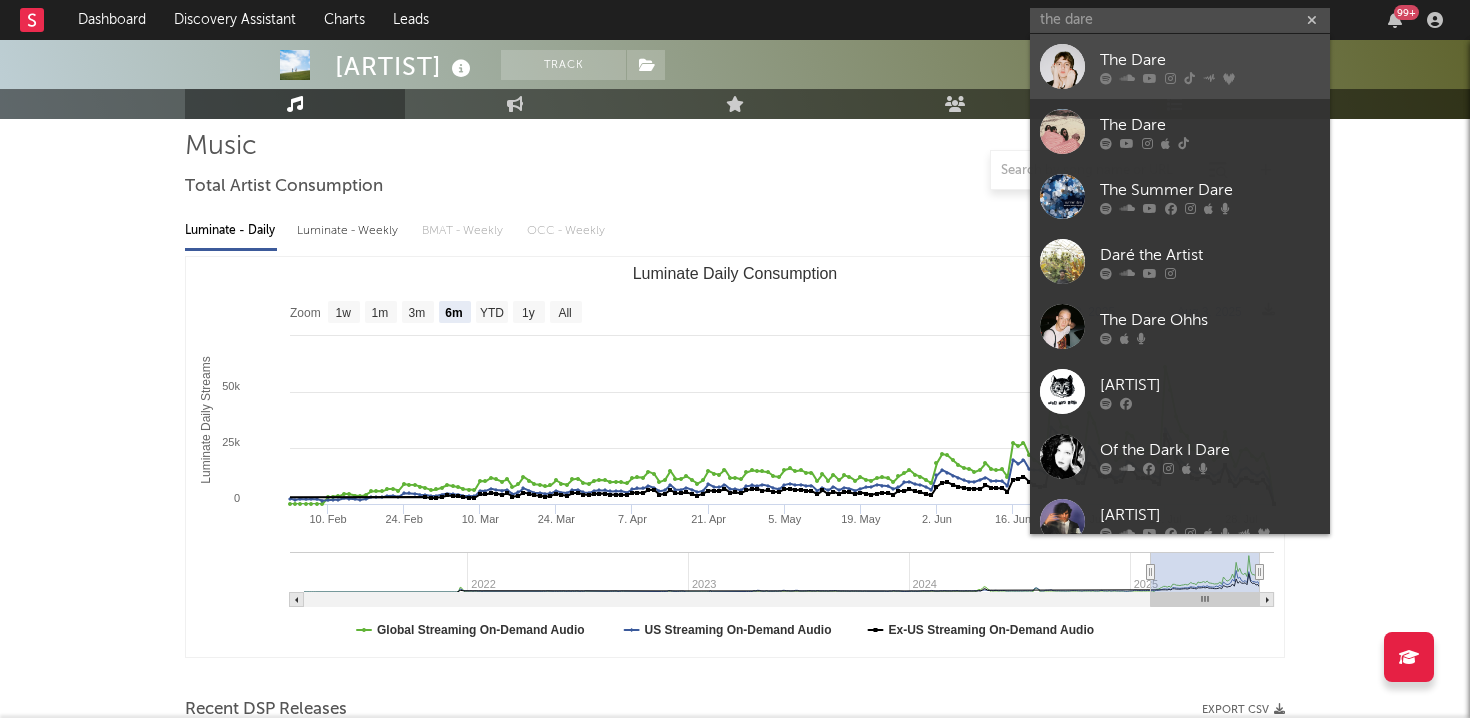 click on "The Dare" at bounding box center (1180, 66) 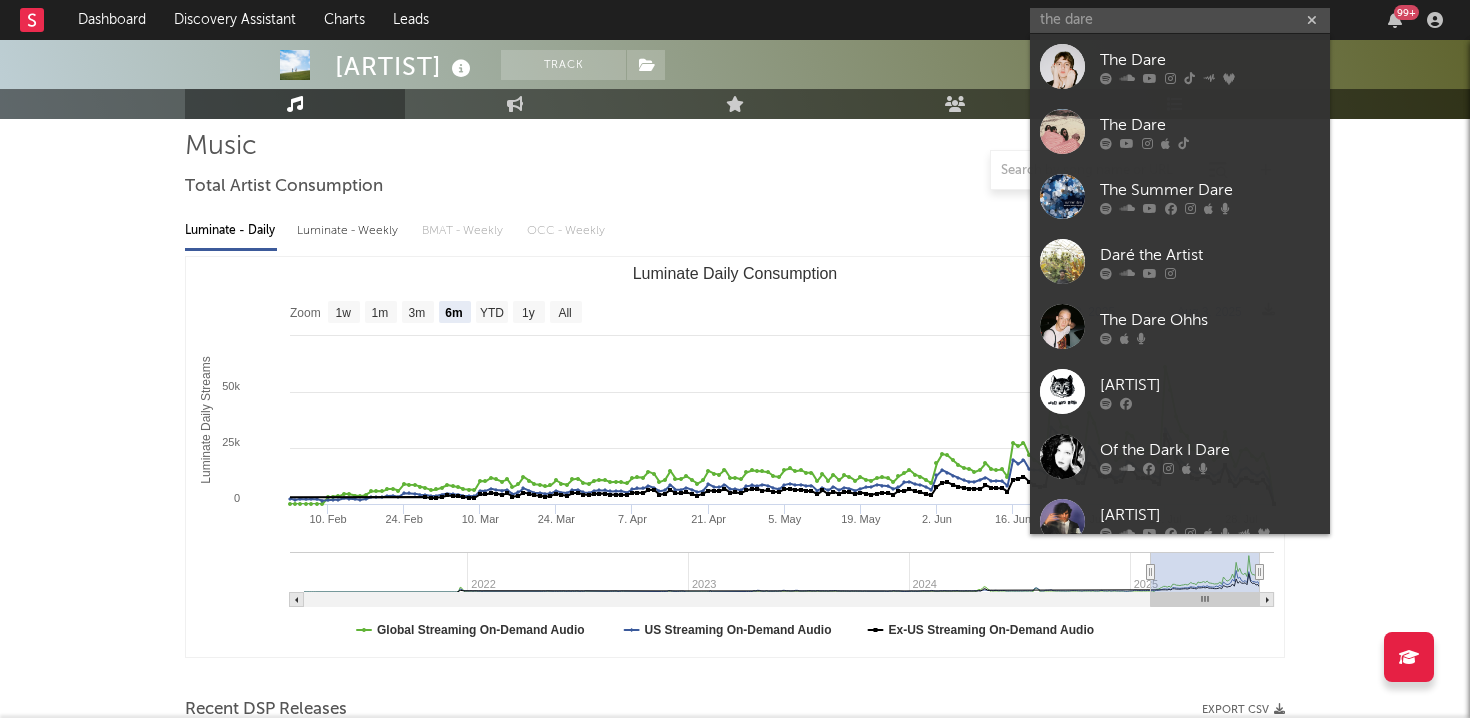 type 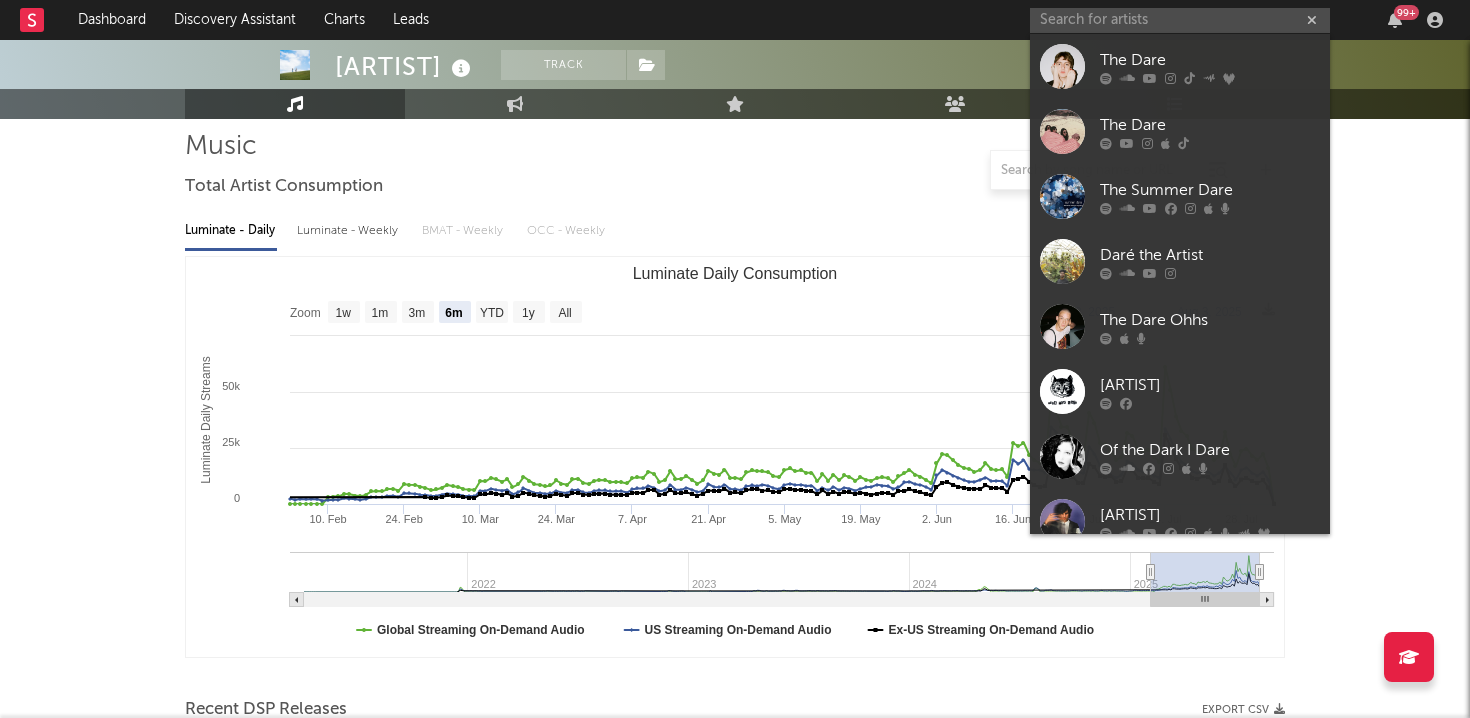scroll, scrollTop: 0, scrollLeft: 0, axis: both 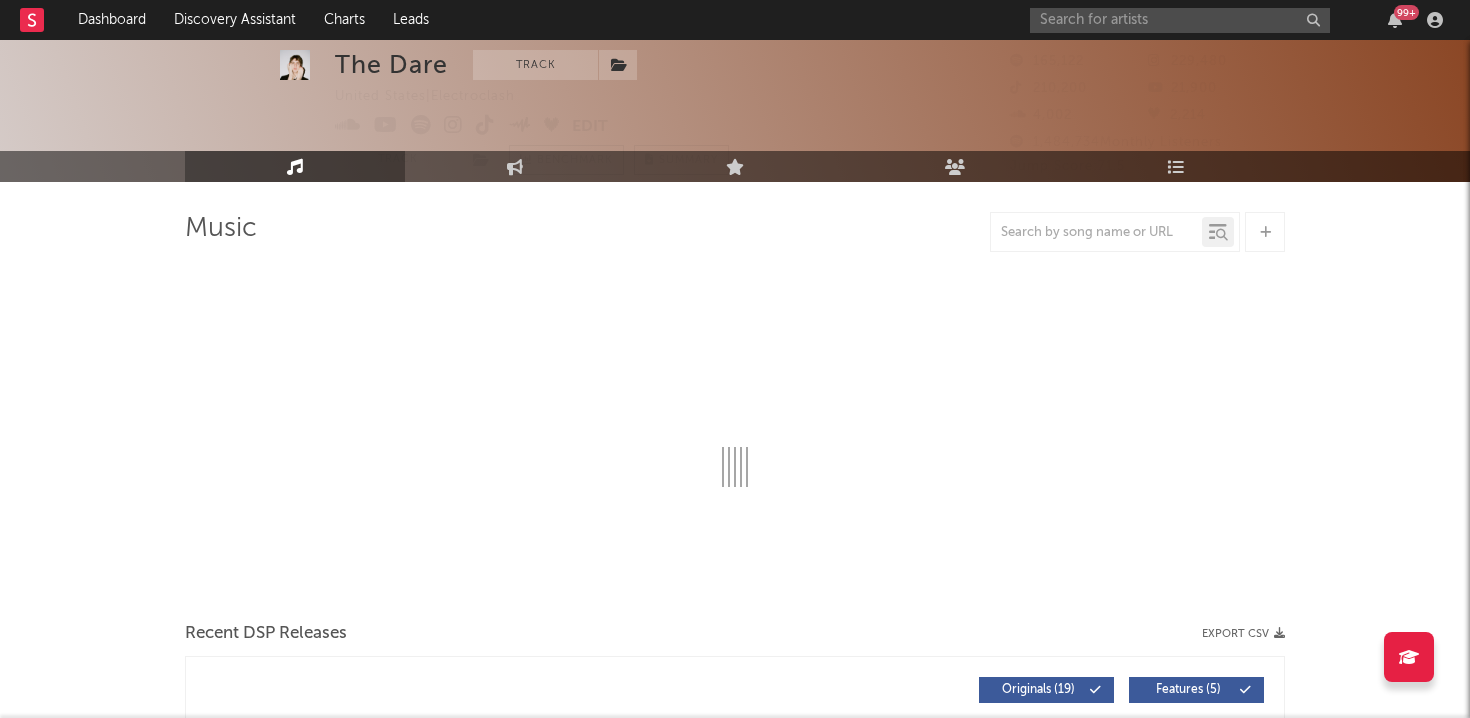 select on "6m" 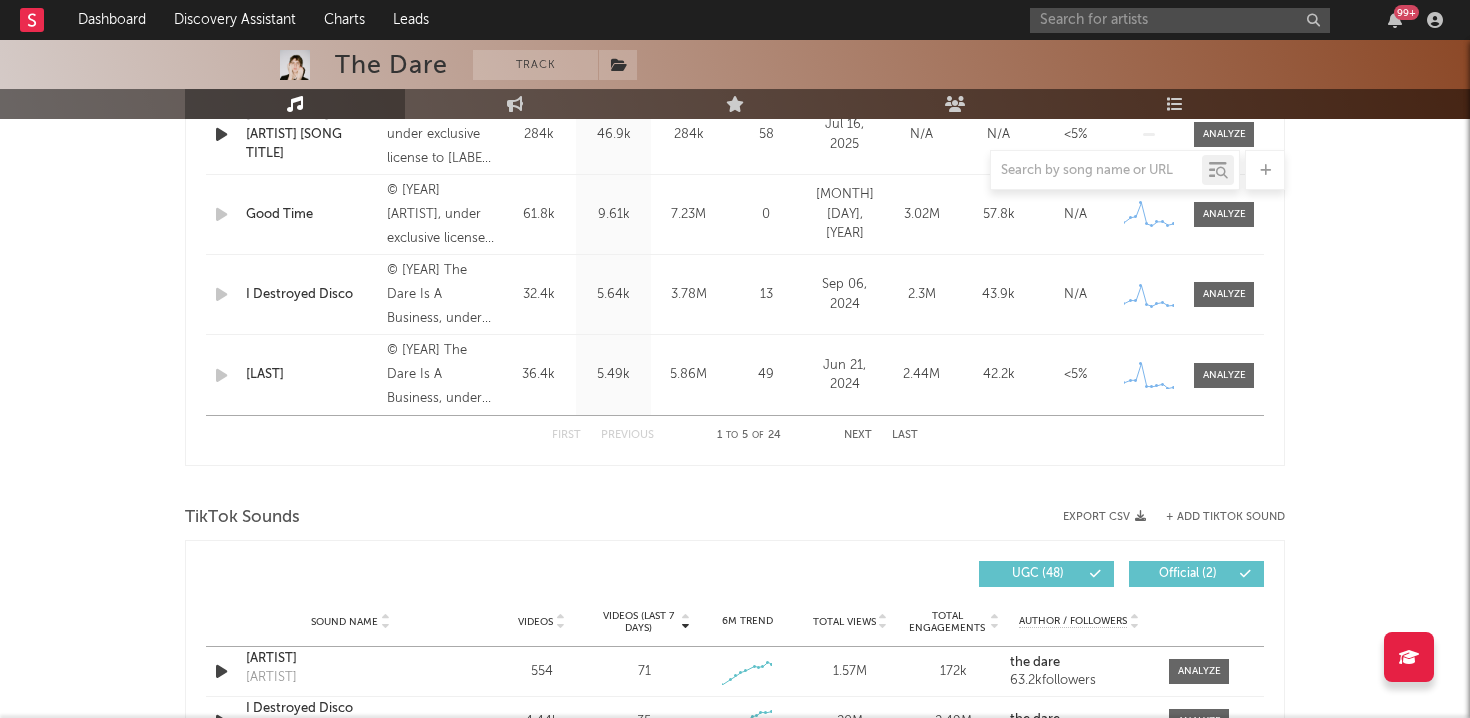 scroll, scrollTop: 0, scrollLeft: 0, axis: both 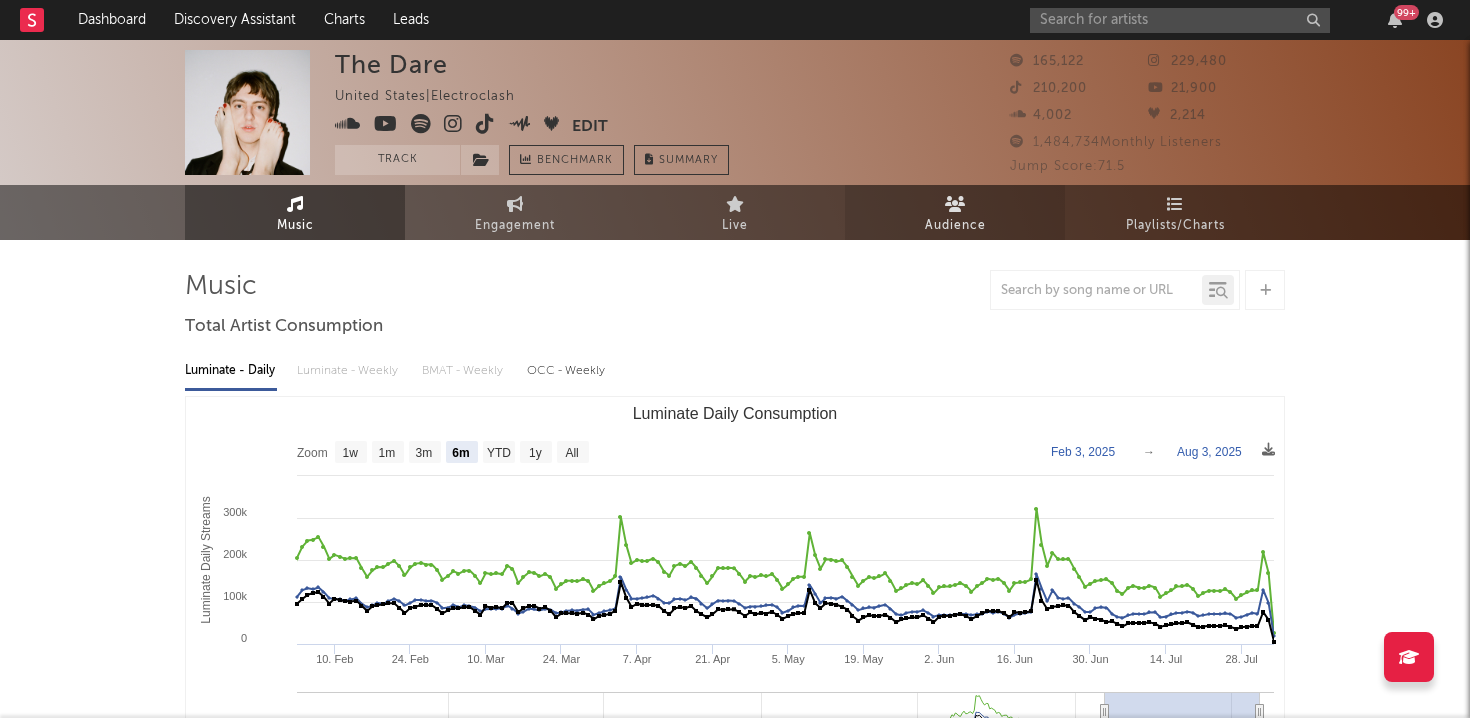 click on "Audience" at bounding box center [955, 226] 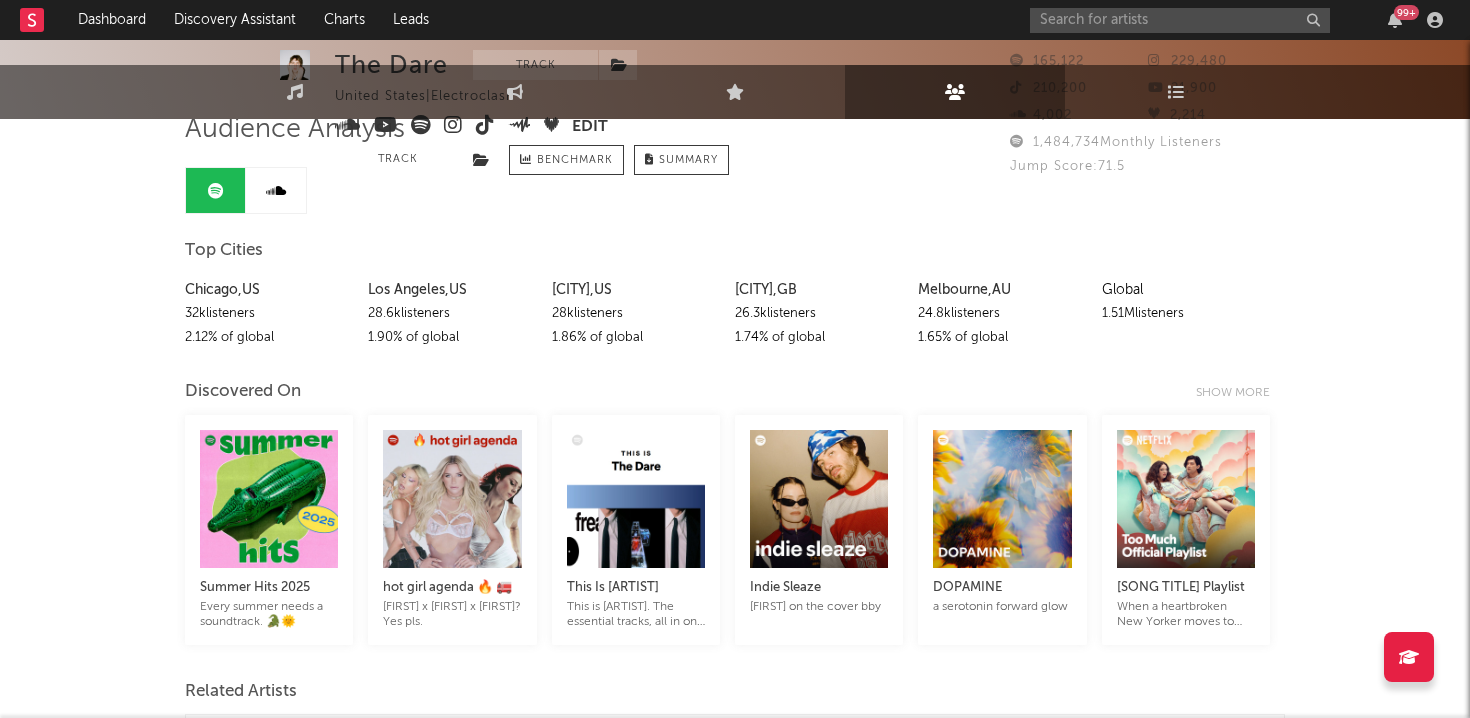 scroll, scrollTop: 0, scrollLeft: 0, axis: both 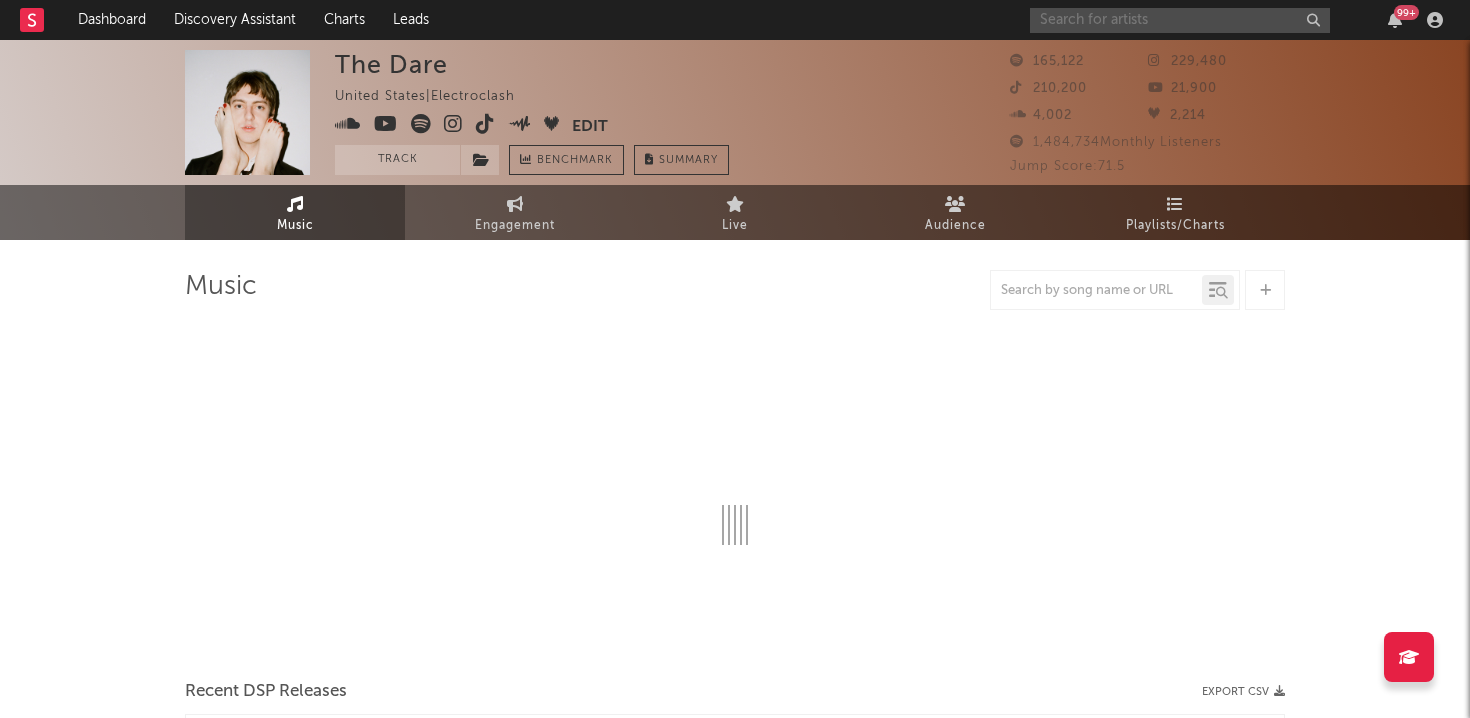 click at bounding box center [1180, 20] 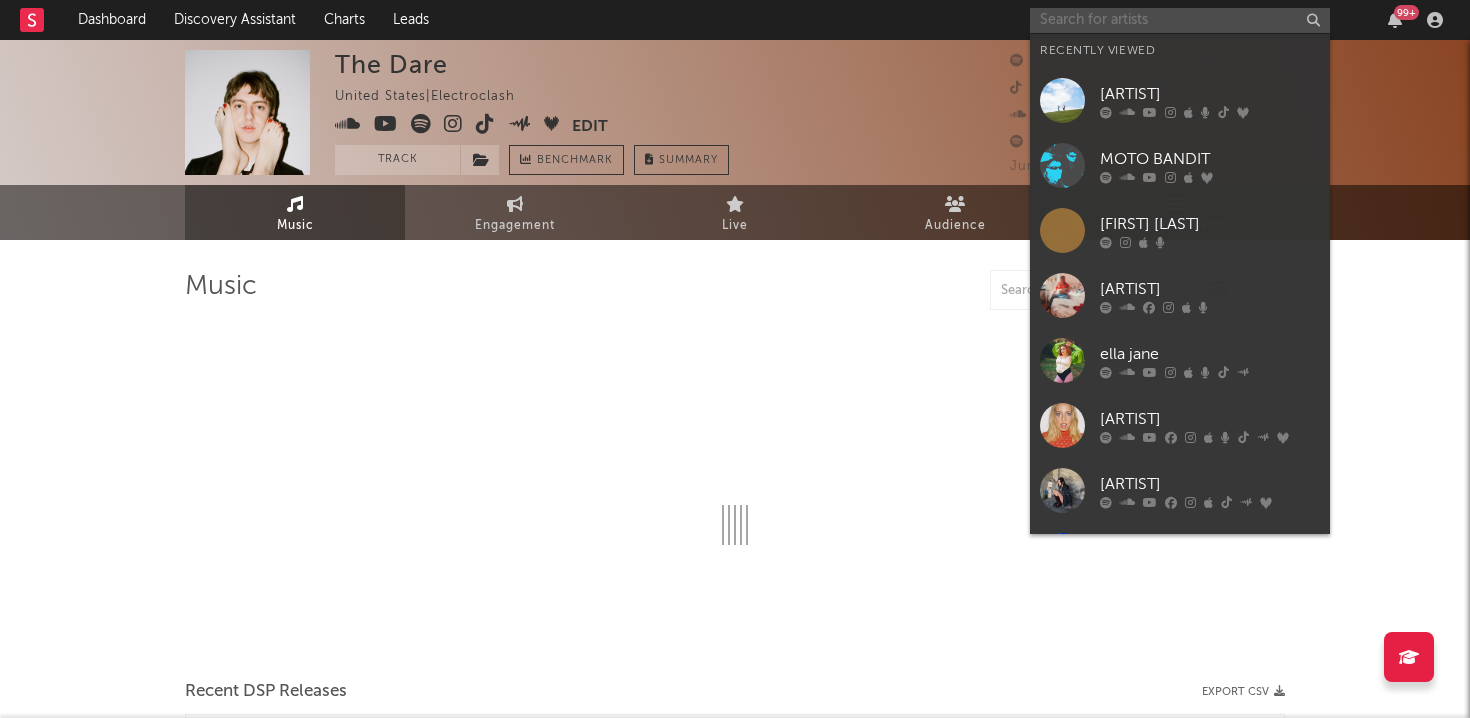 select on "6m" 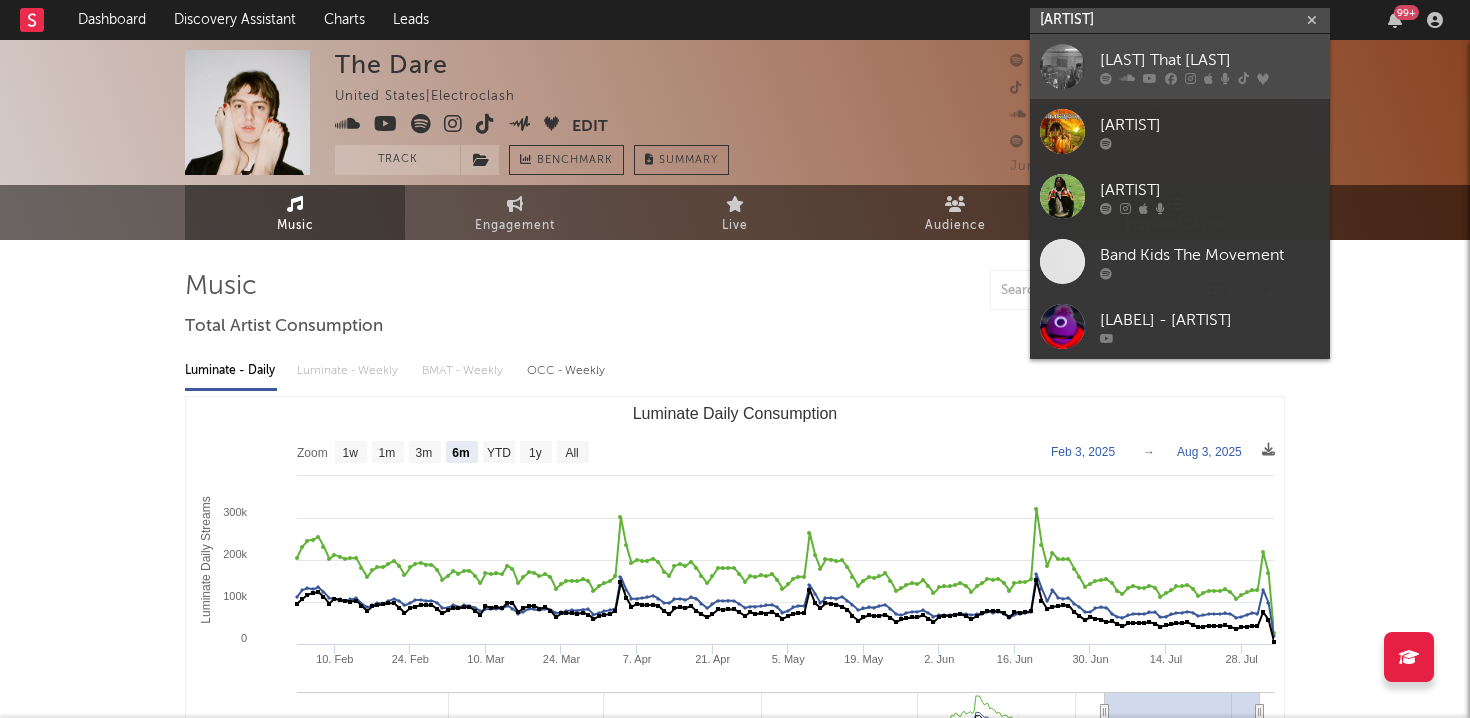 type on "[ARTIST]" 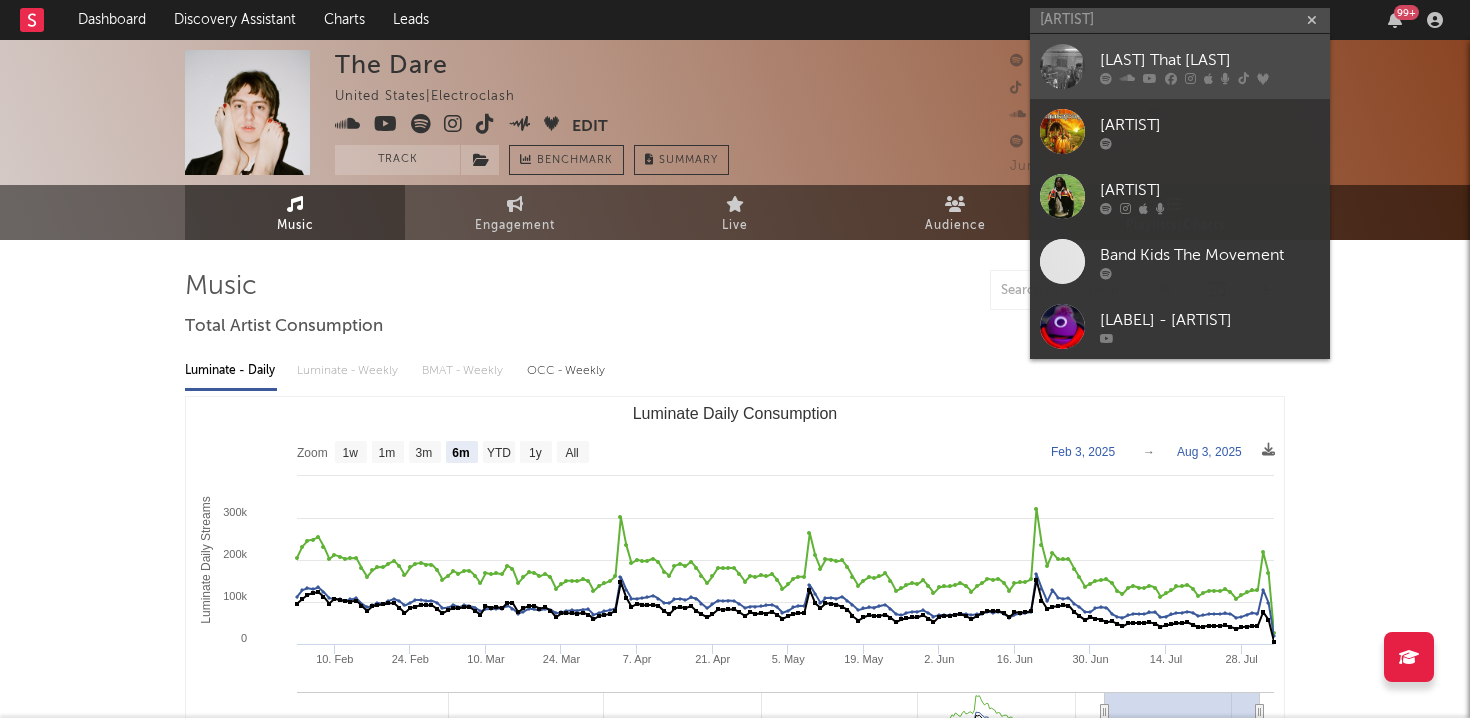 click at bounding box center (1225, 78) 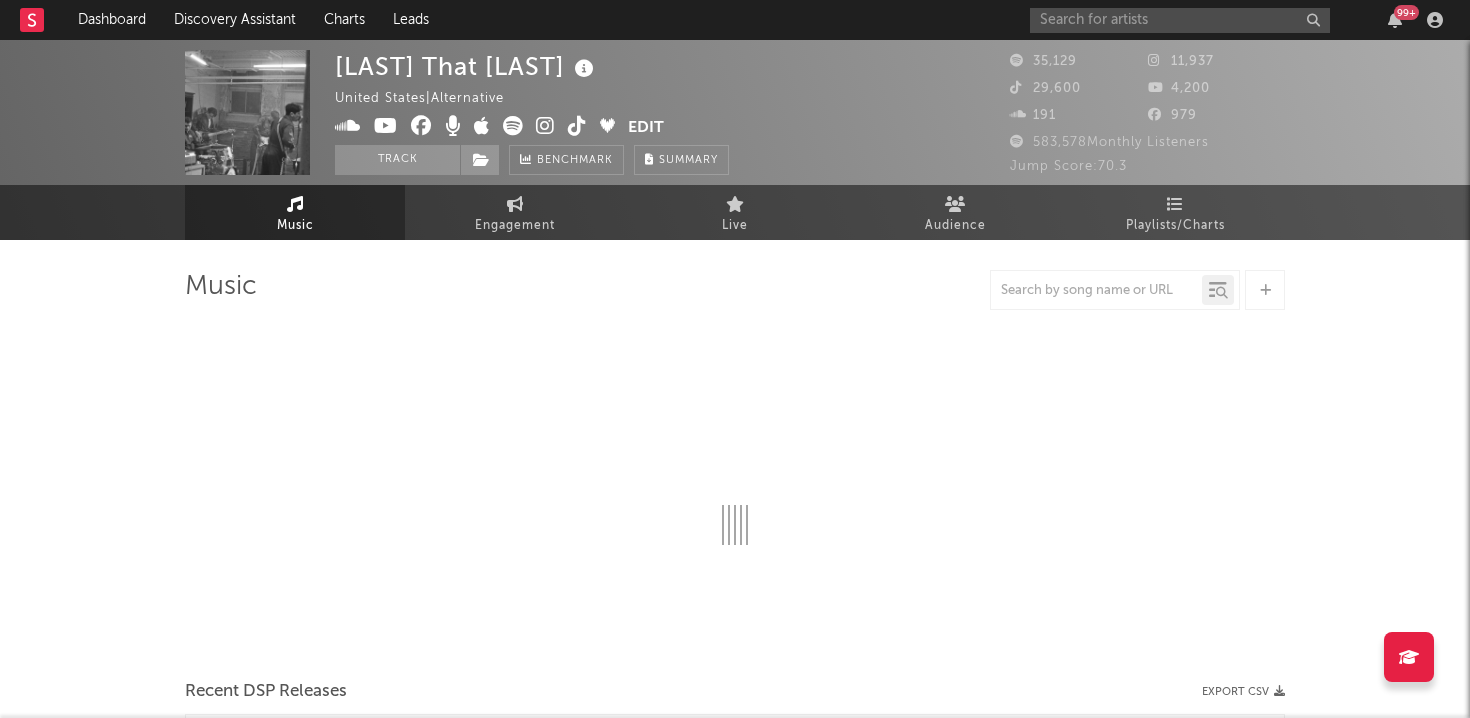 select on "6m" 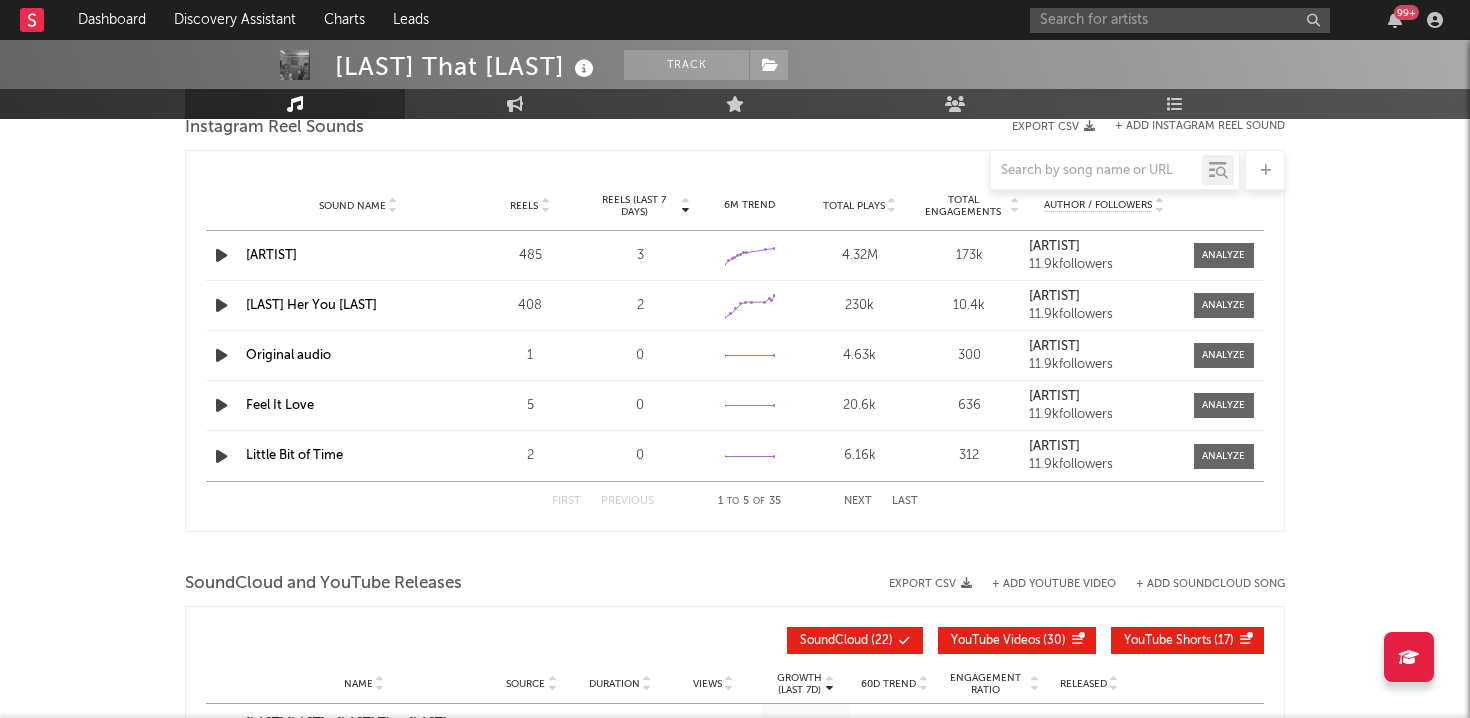 scroll, scrollTop: 2343, scrollLeft: 0, axis: vertical 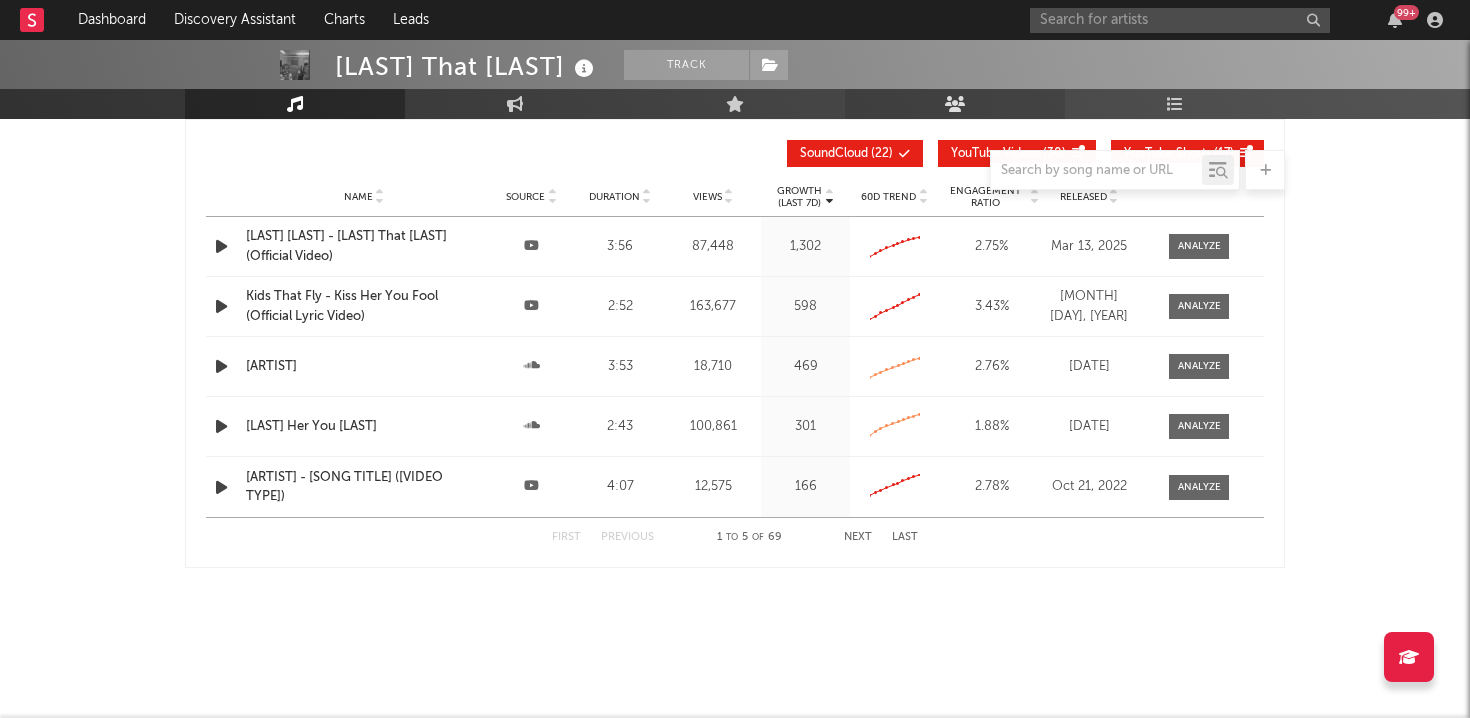 click at bounding box center (955, 104) 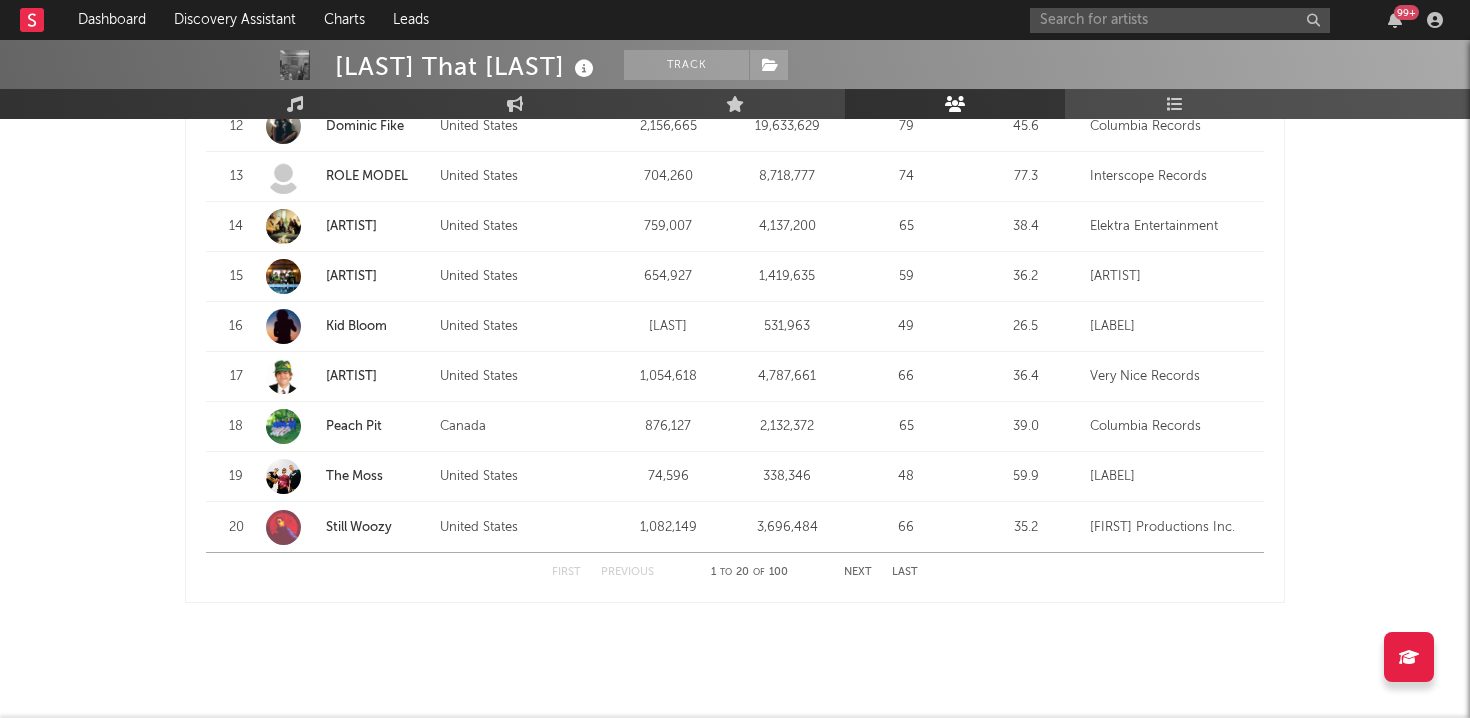 scroll, scrollTop: 2597, scrollLeft: 0, axis: vertical 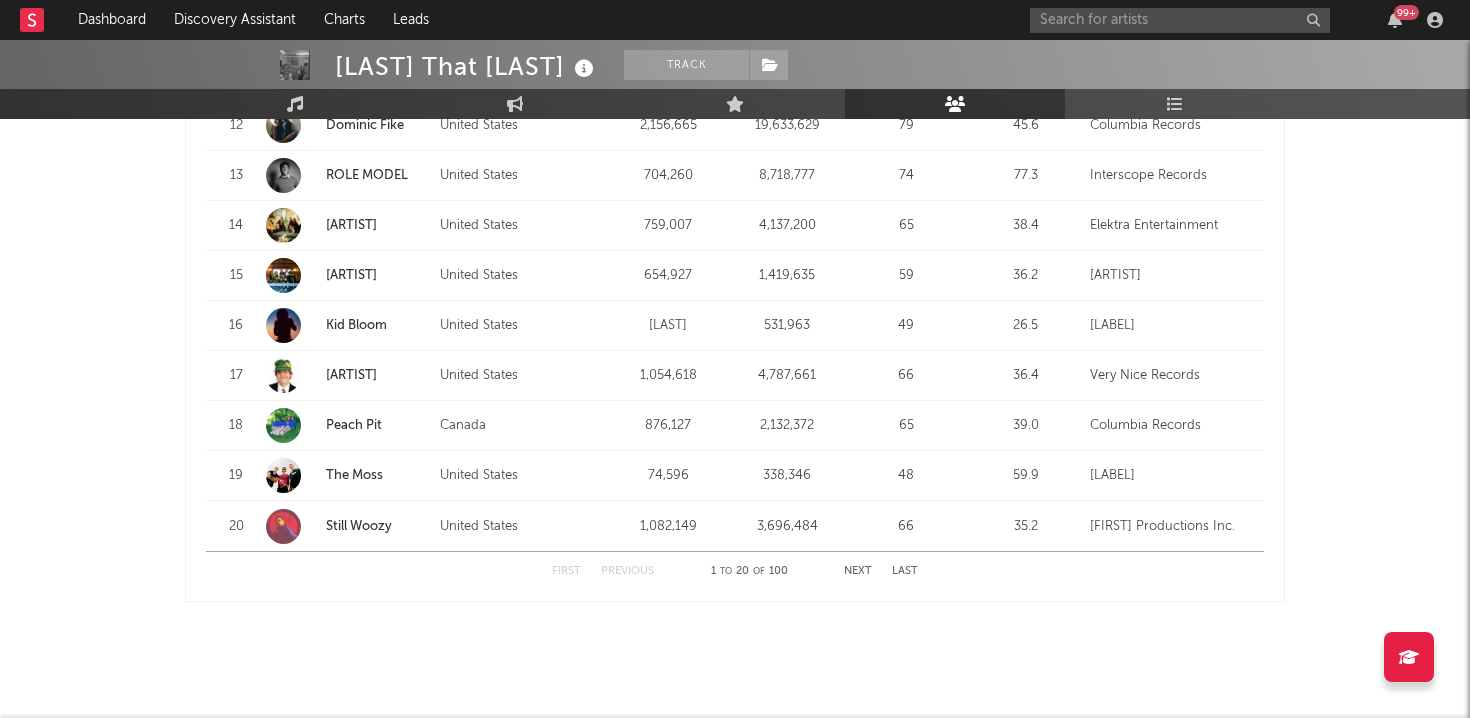 click on "Next" at bounding box center [858, 571] 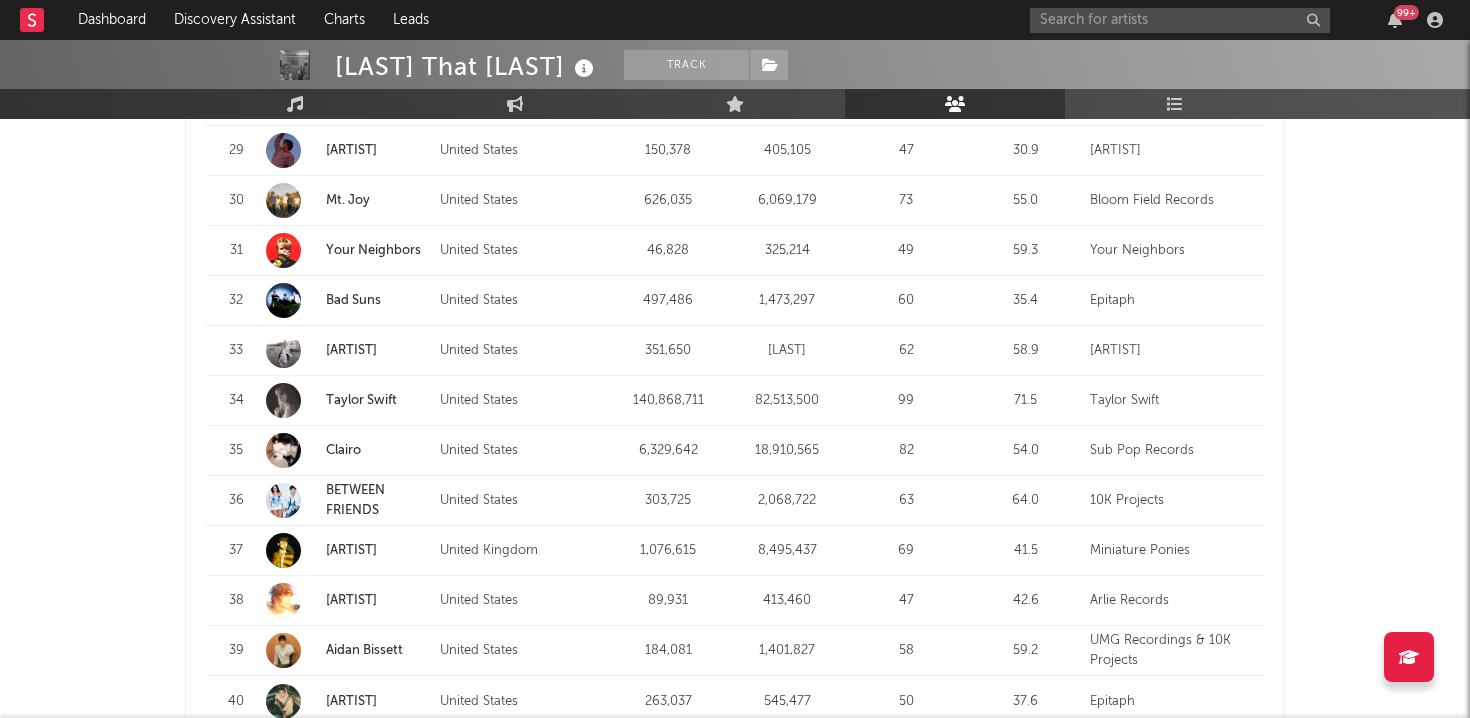 scroll, scrollTop: 2618, scrollLeft: 0, axis: vertical 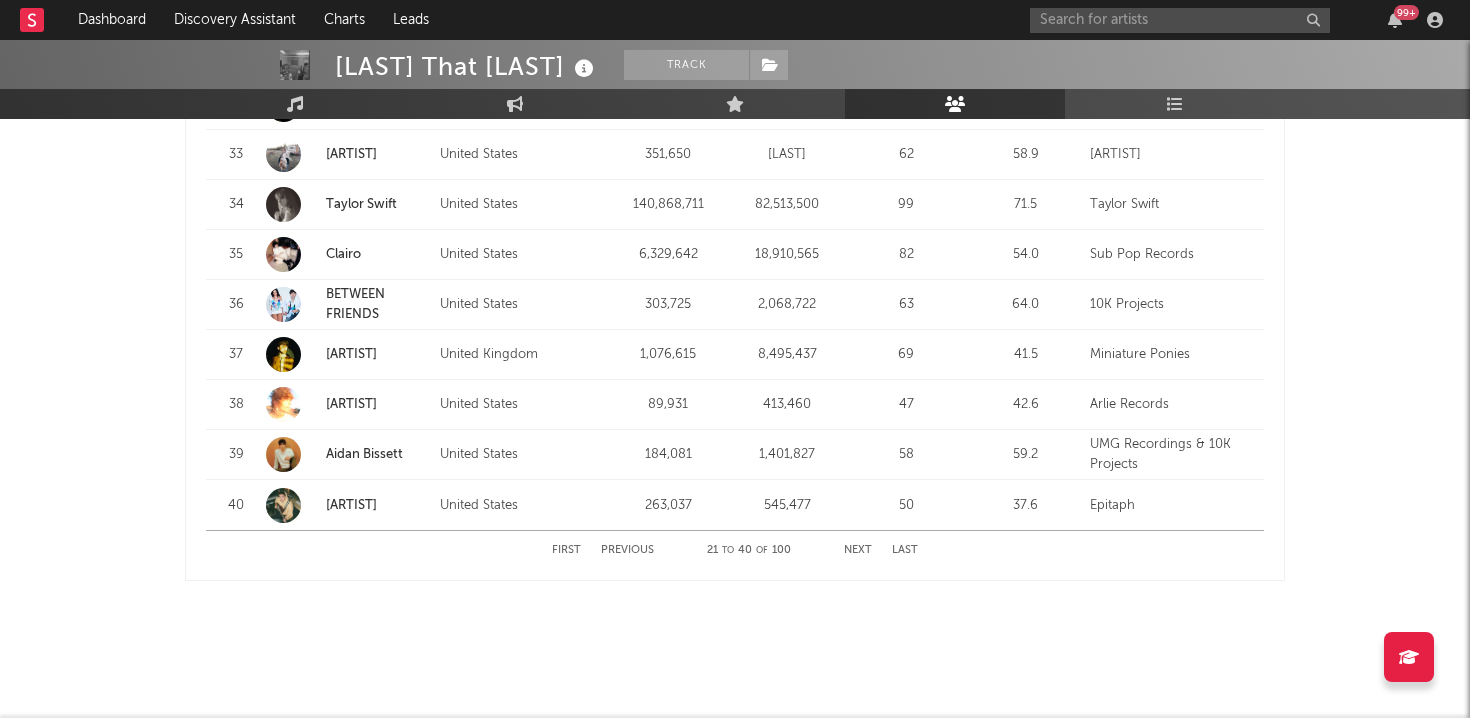 click on "Next" at bounding box center (858, 550) 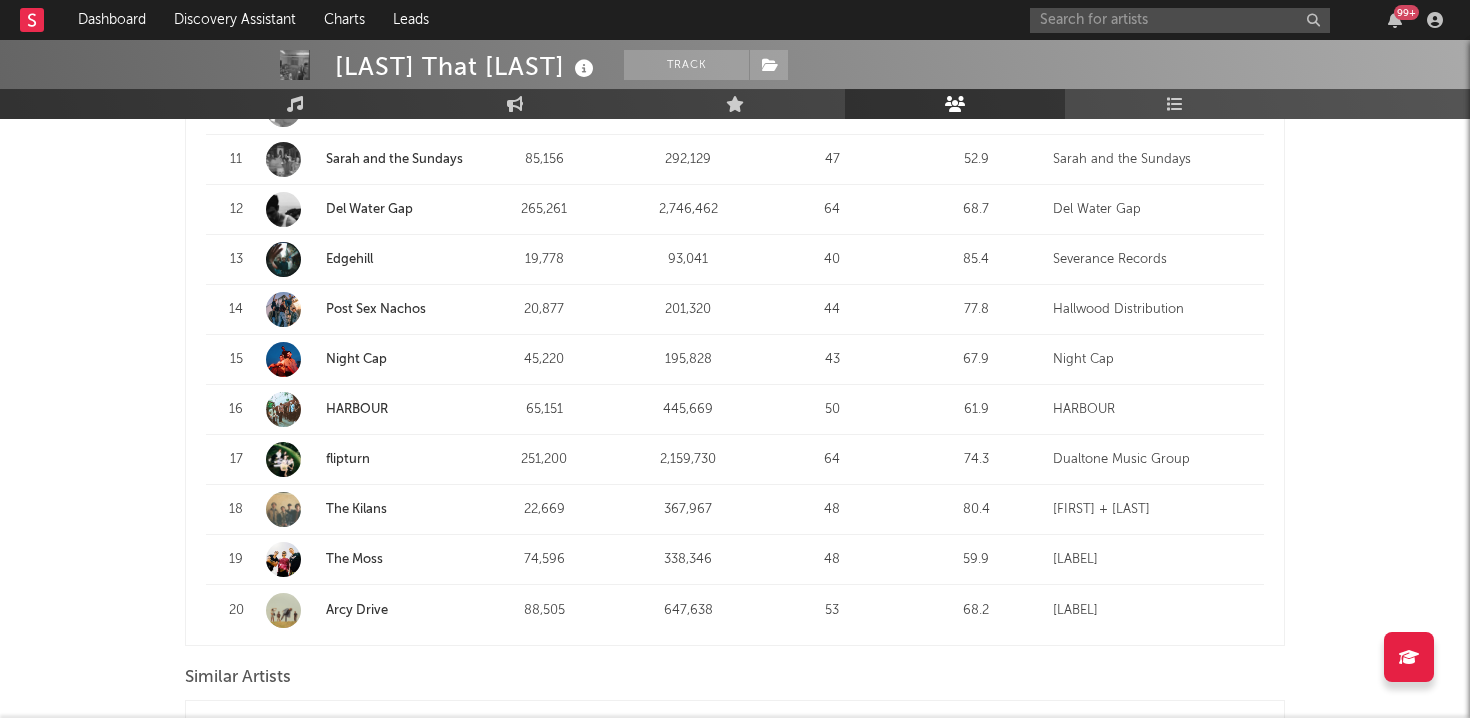 scroll, scrollTop: 1568, scrollLeft: 0, axis: vertical 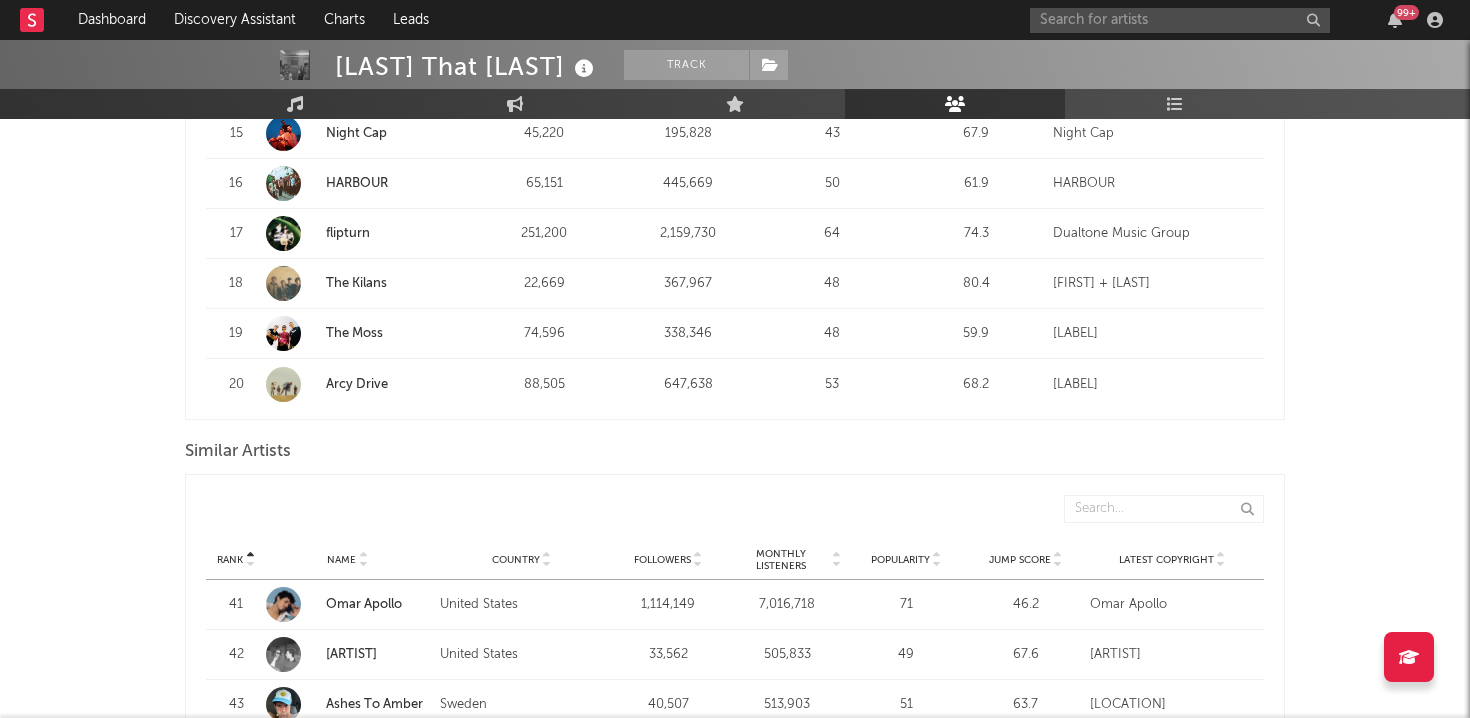 click on "Monthly Listeners" at bounding box center [781, 560] 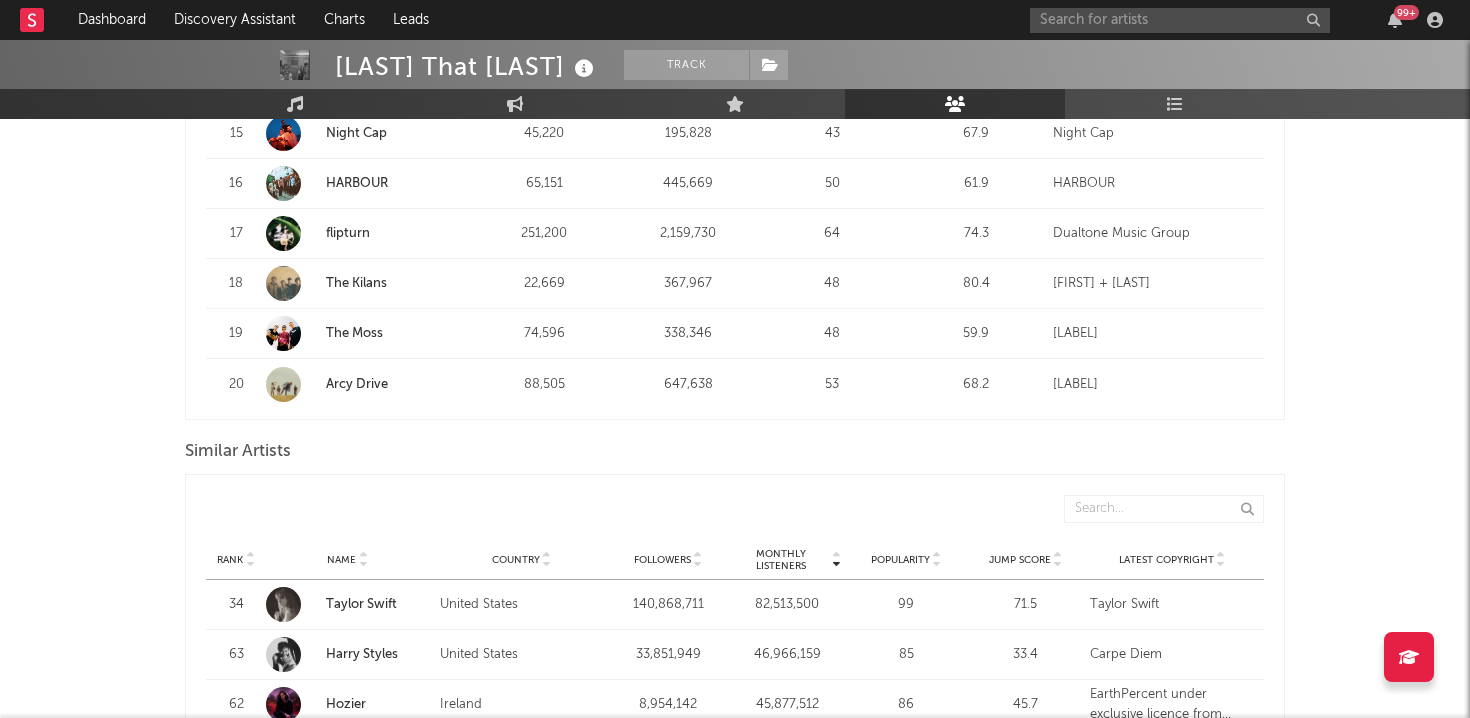 click on "Monthly Listeners" at bounding box center [781, 560] 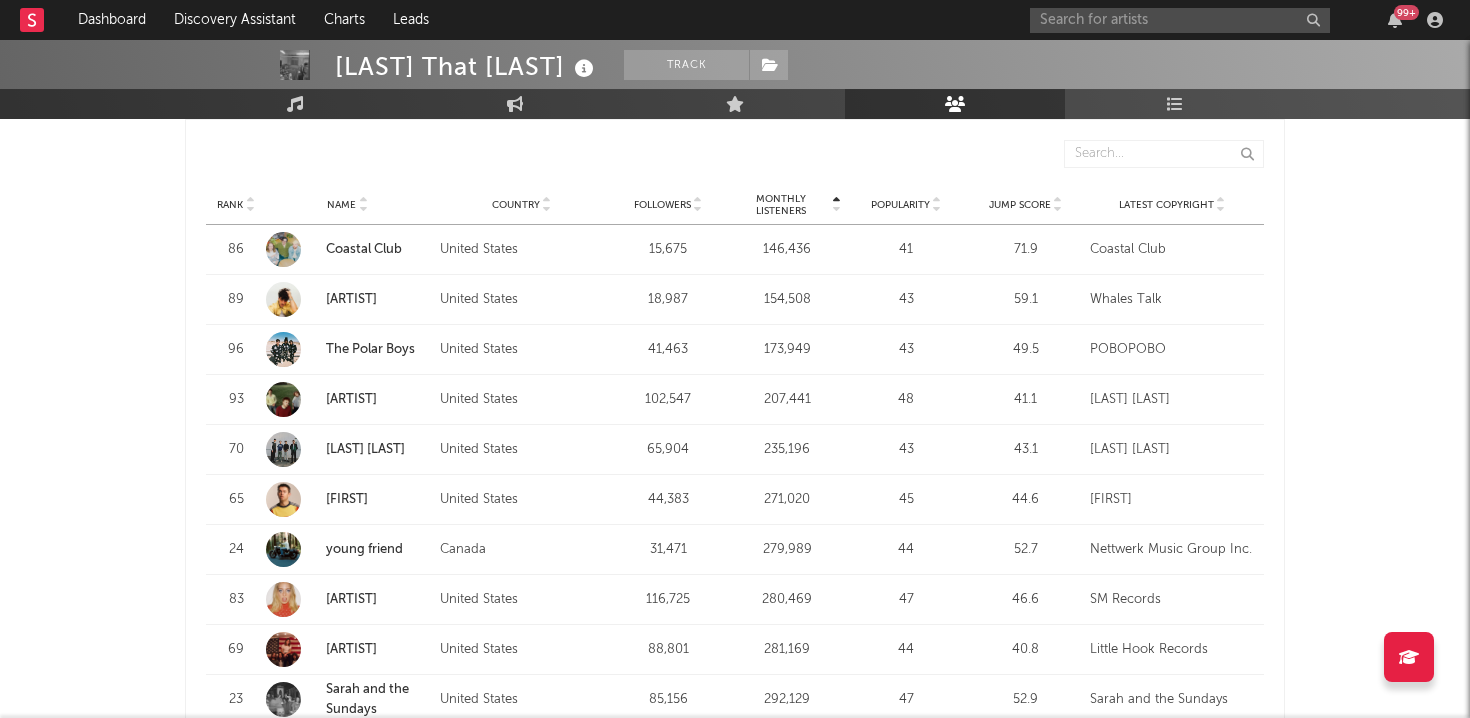 scroll, scrollTop: 1924, scrollLeft: 0, axis: vertical 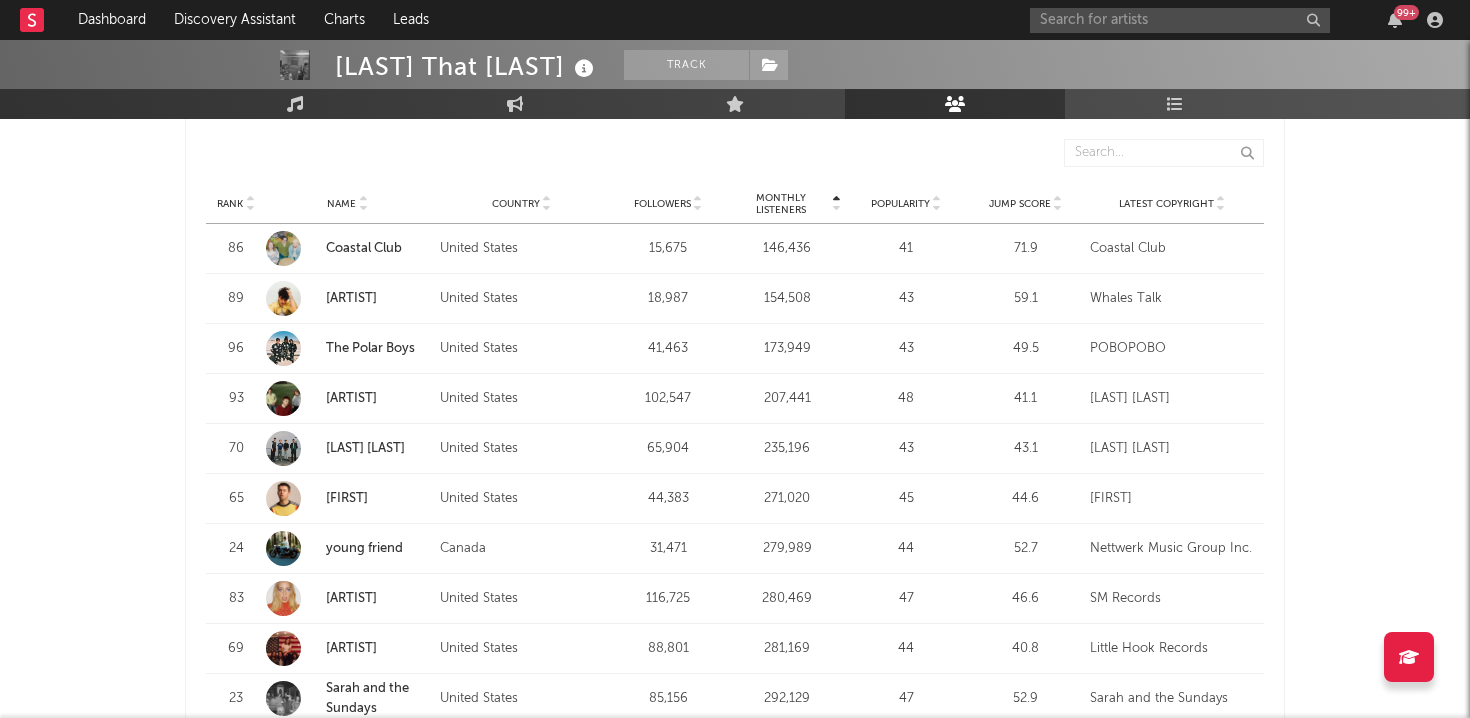 click on "The Polar Boys" at bounding box center (370, 348) 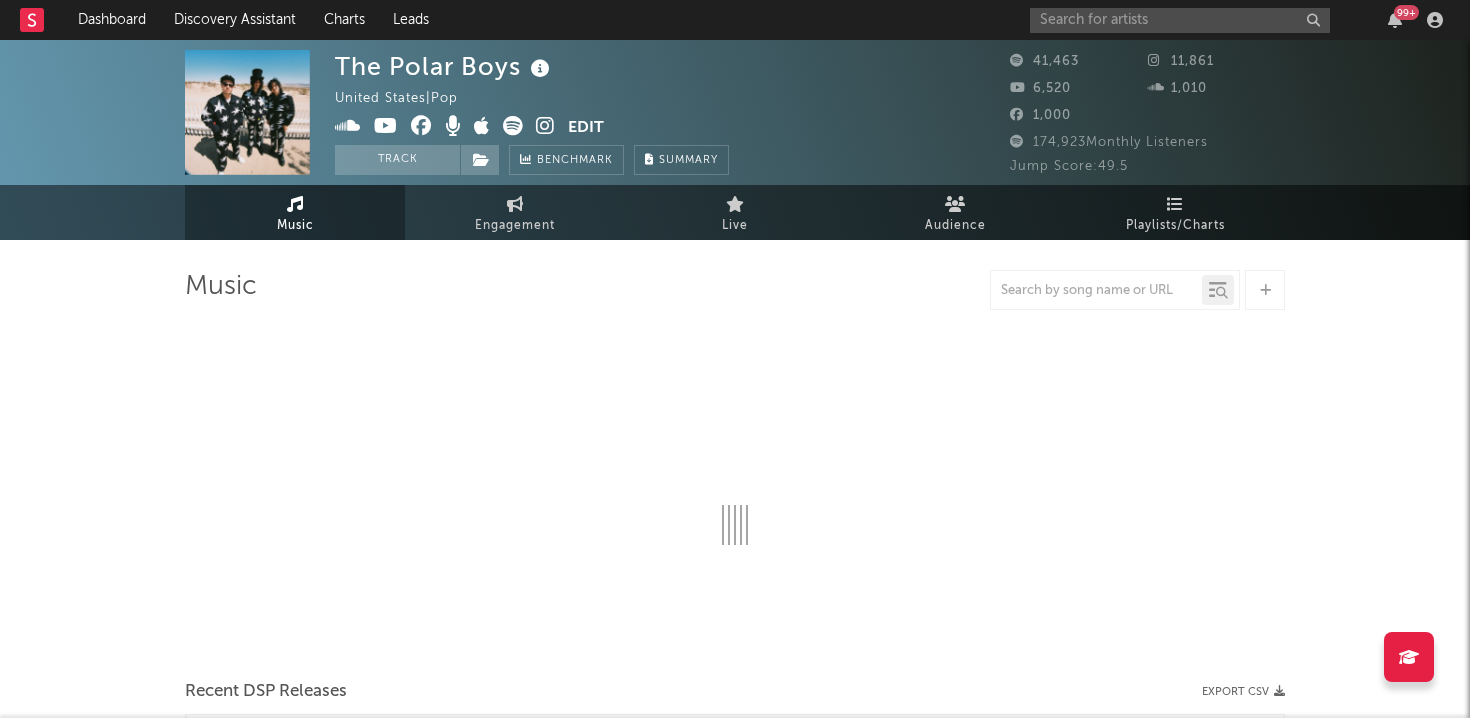 select on "6m" 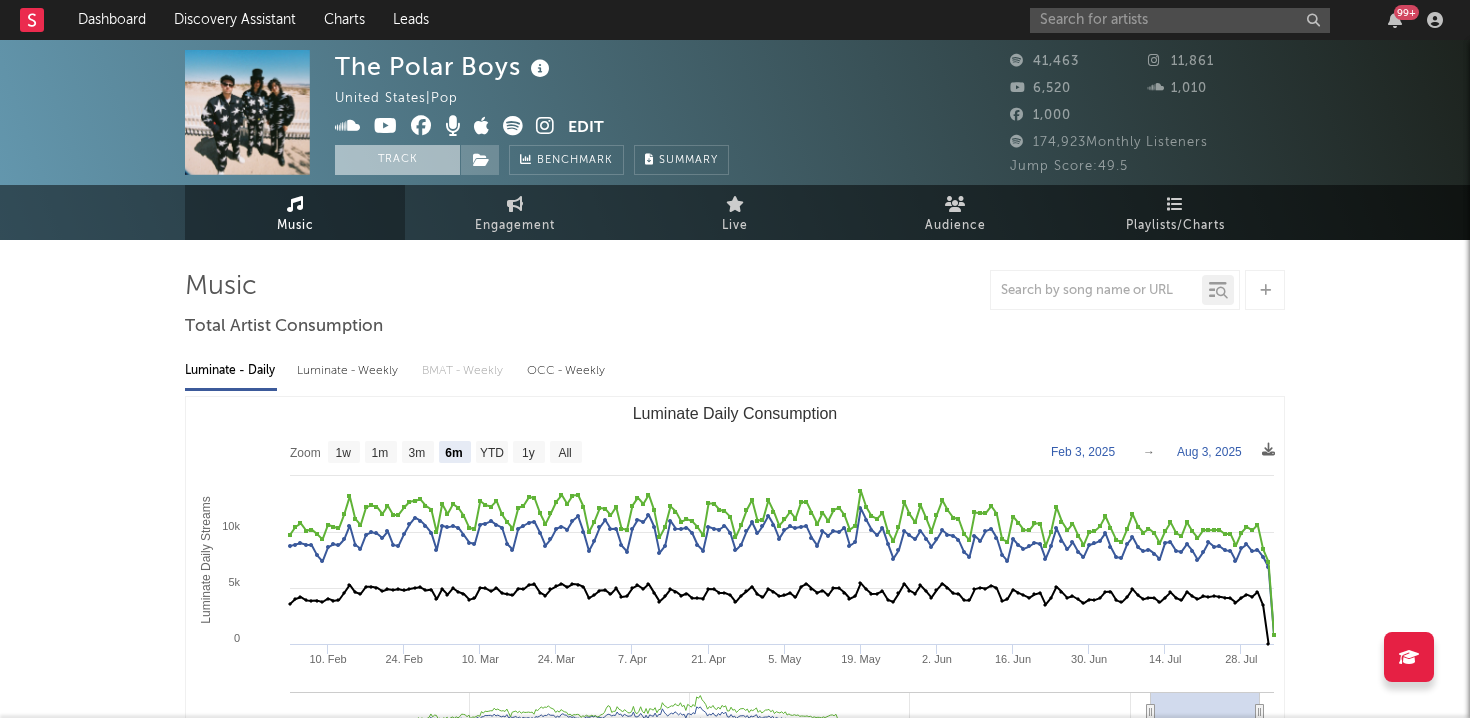 select on "6m" 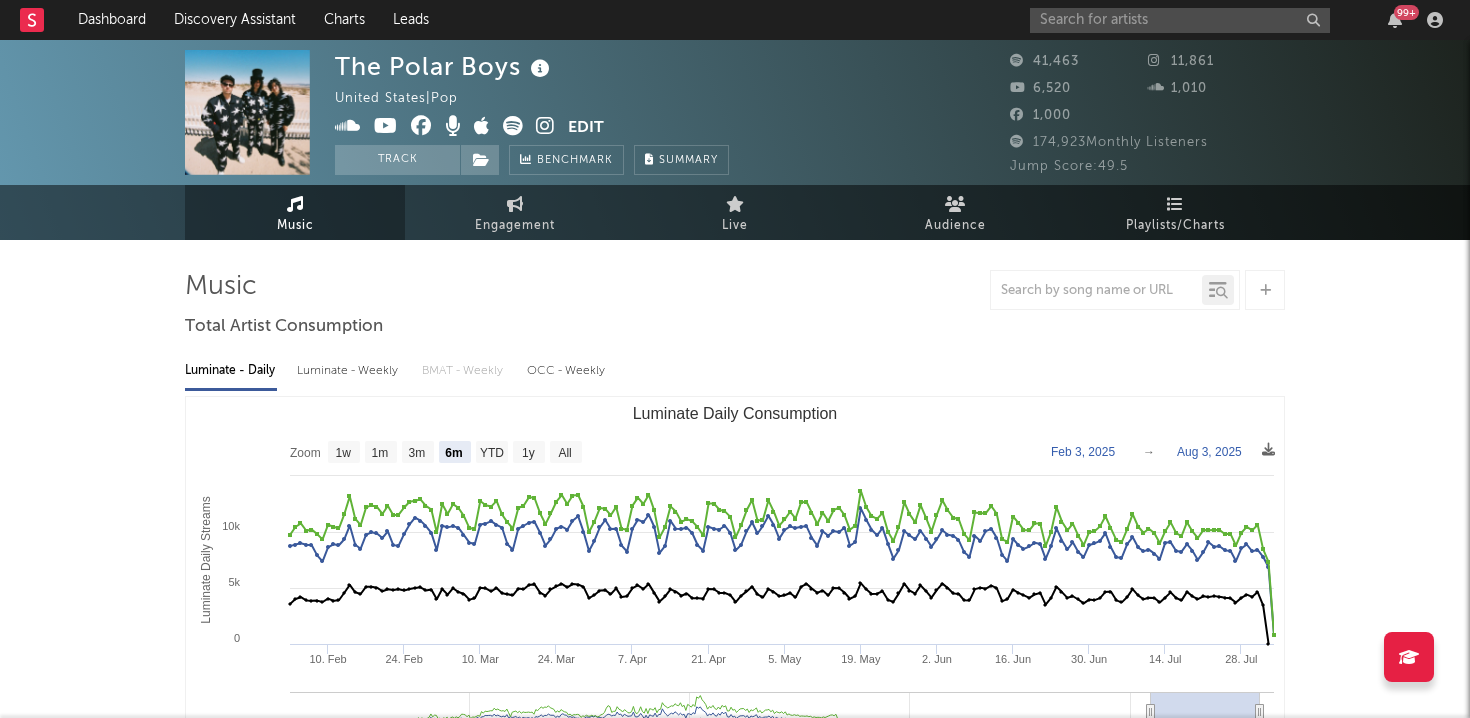 click at bounding box center (247, 112) 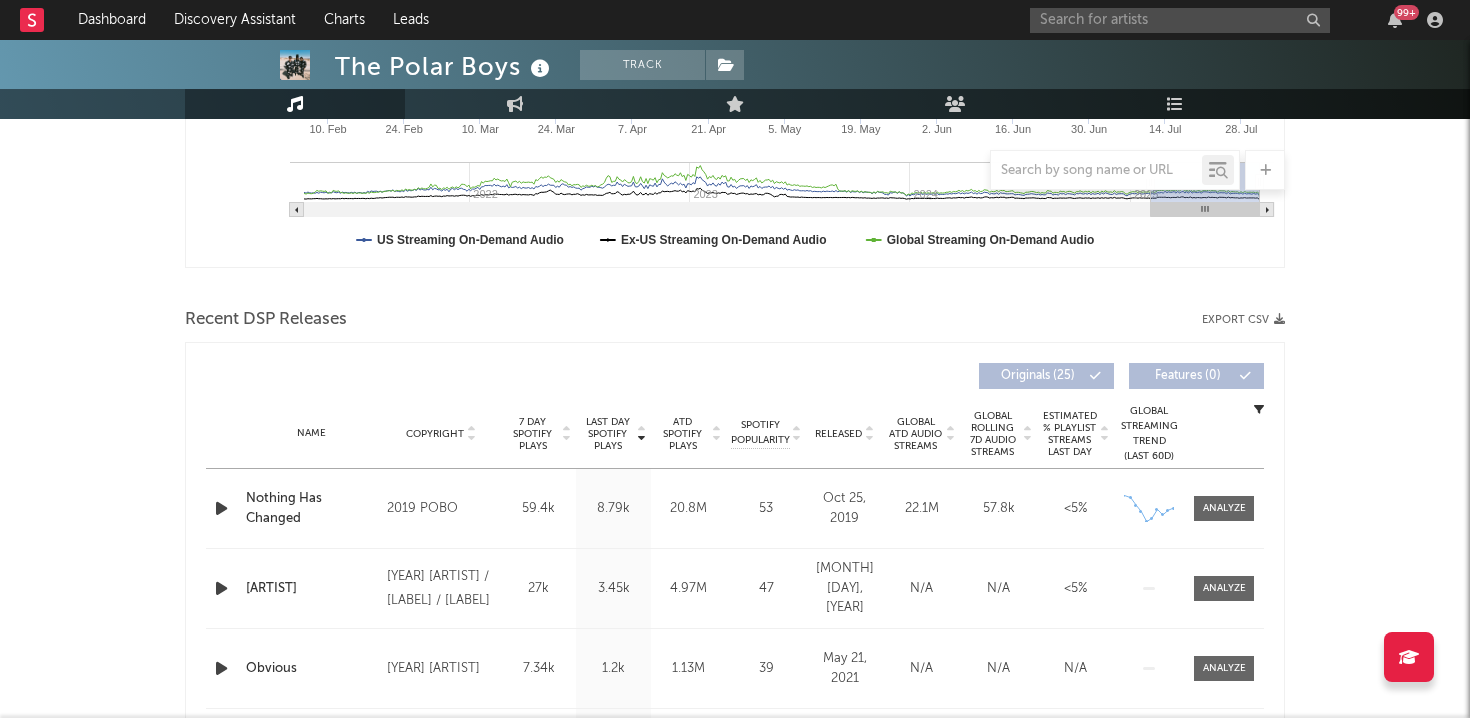 scroll, scrollTop: 0, scrollLeft: 0, axis: both 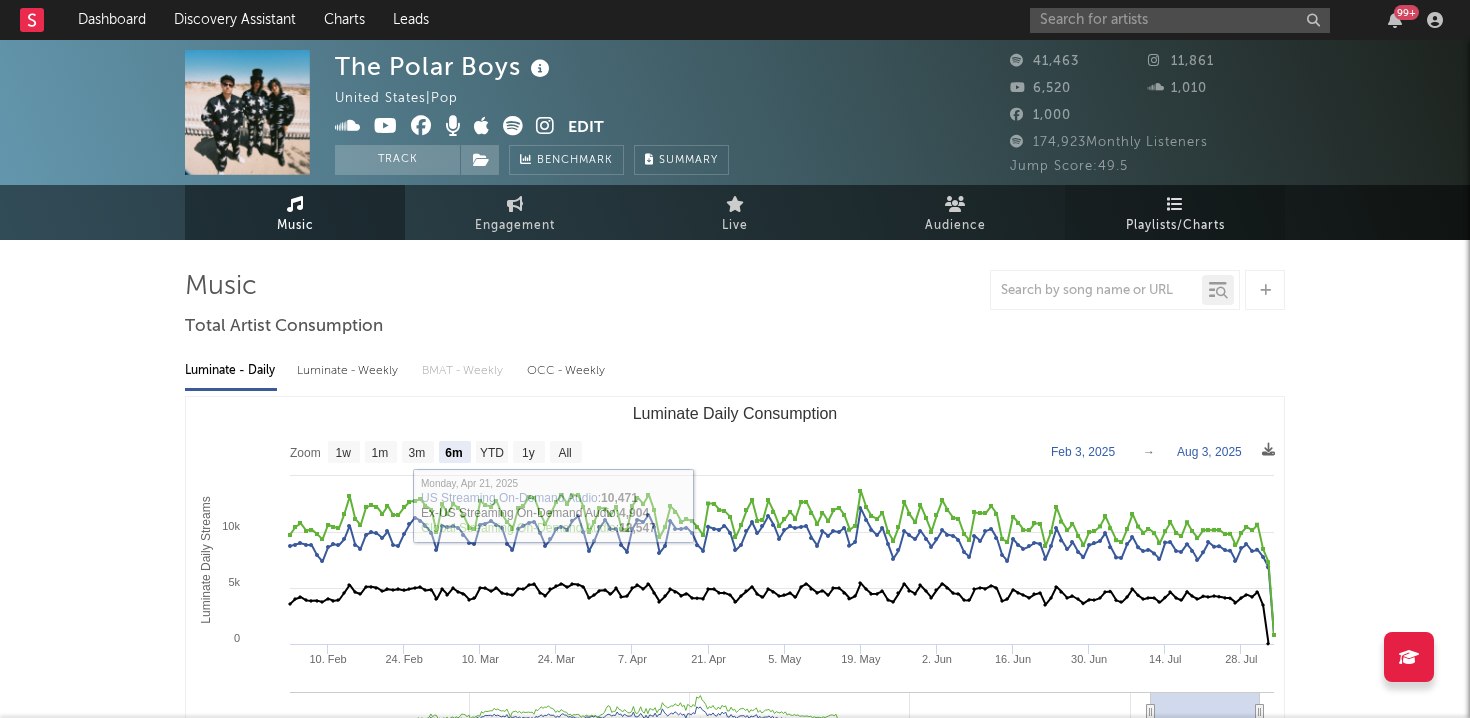 click on "Playlists/Charts" at bounding box center (1175, 212) 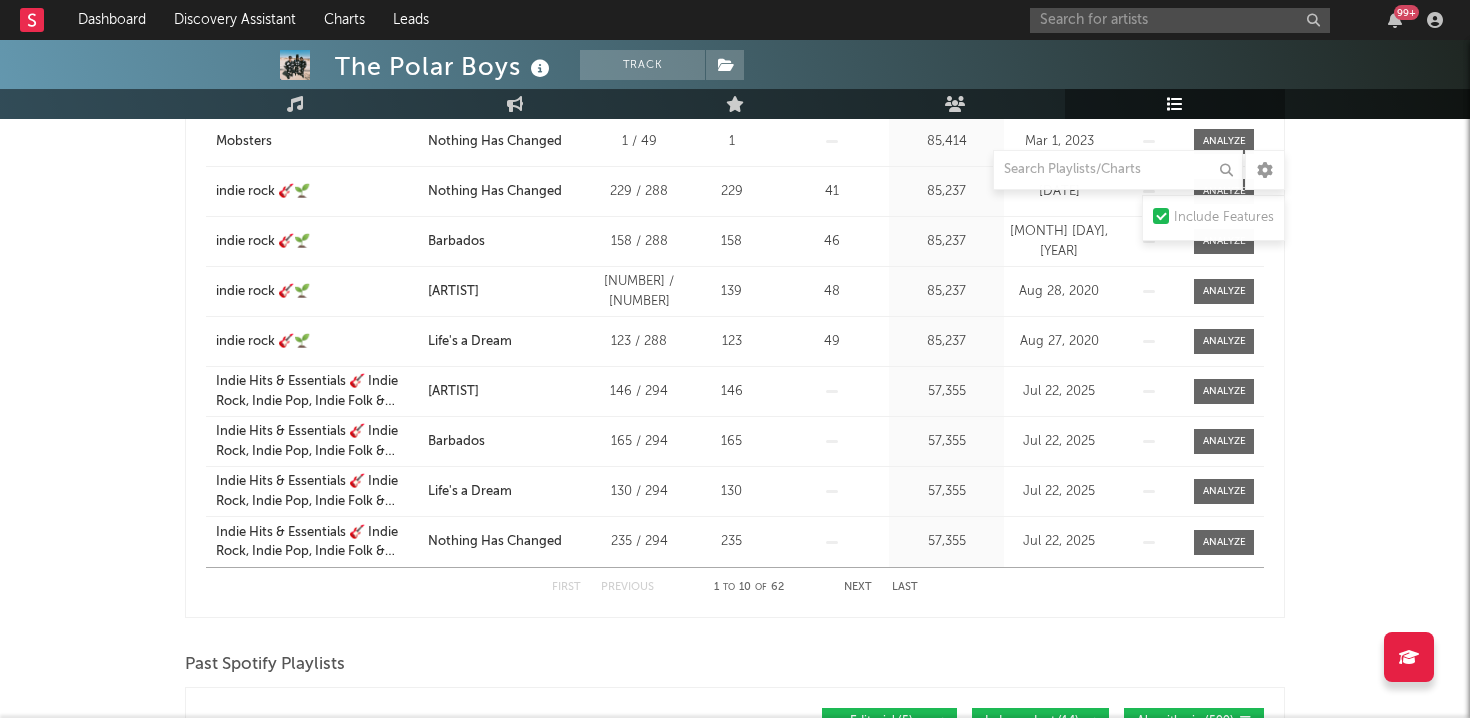scroll, scrollTop: 0, scrollLeft: 0, axis: both 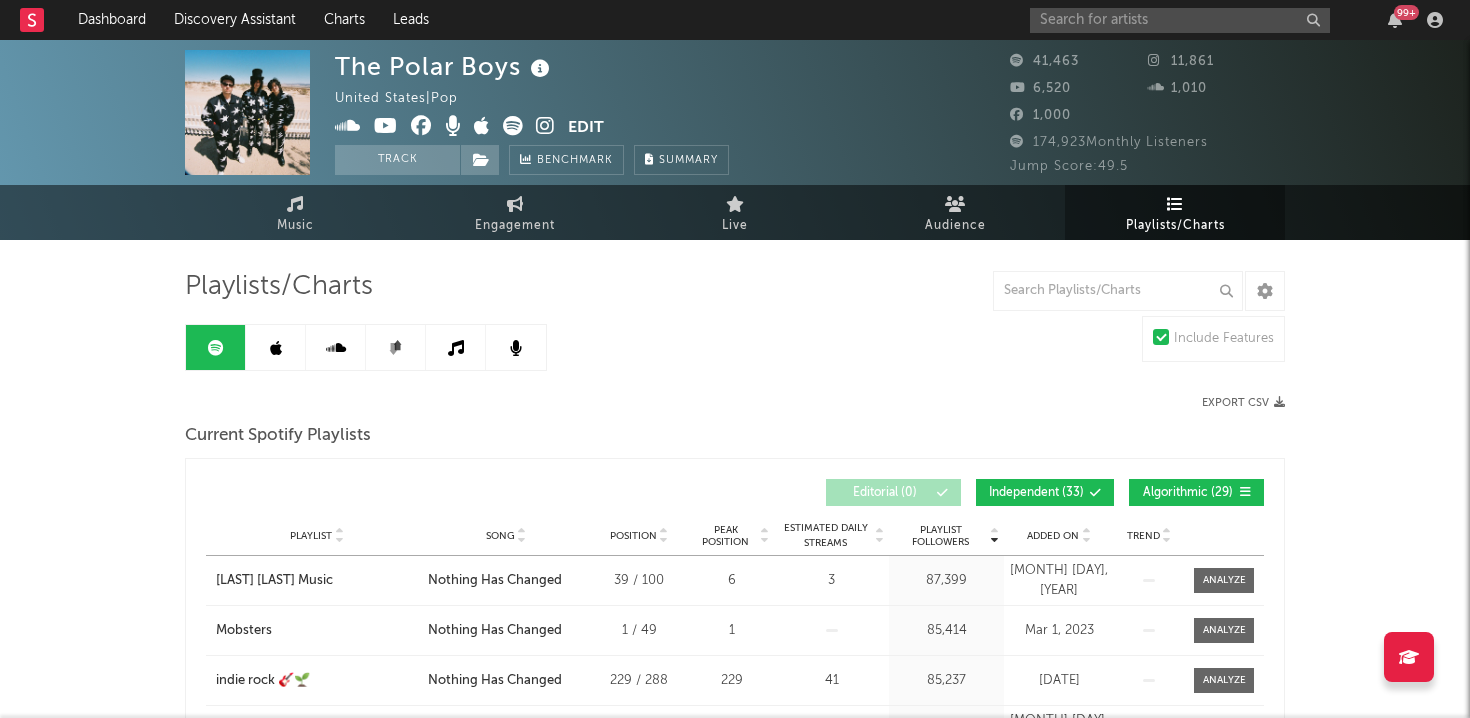 click on "The [LAST] [LAST] [COUNTRY] | [LAST] Edit [LAST] [LAST] [NUMBER] [NUMBER] [NUMBER] [NUMBER] [NUMBER] Monthly [LAST] Jump [LAST]: [NUMBER]" at bounding box center (735, 112) 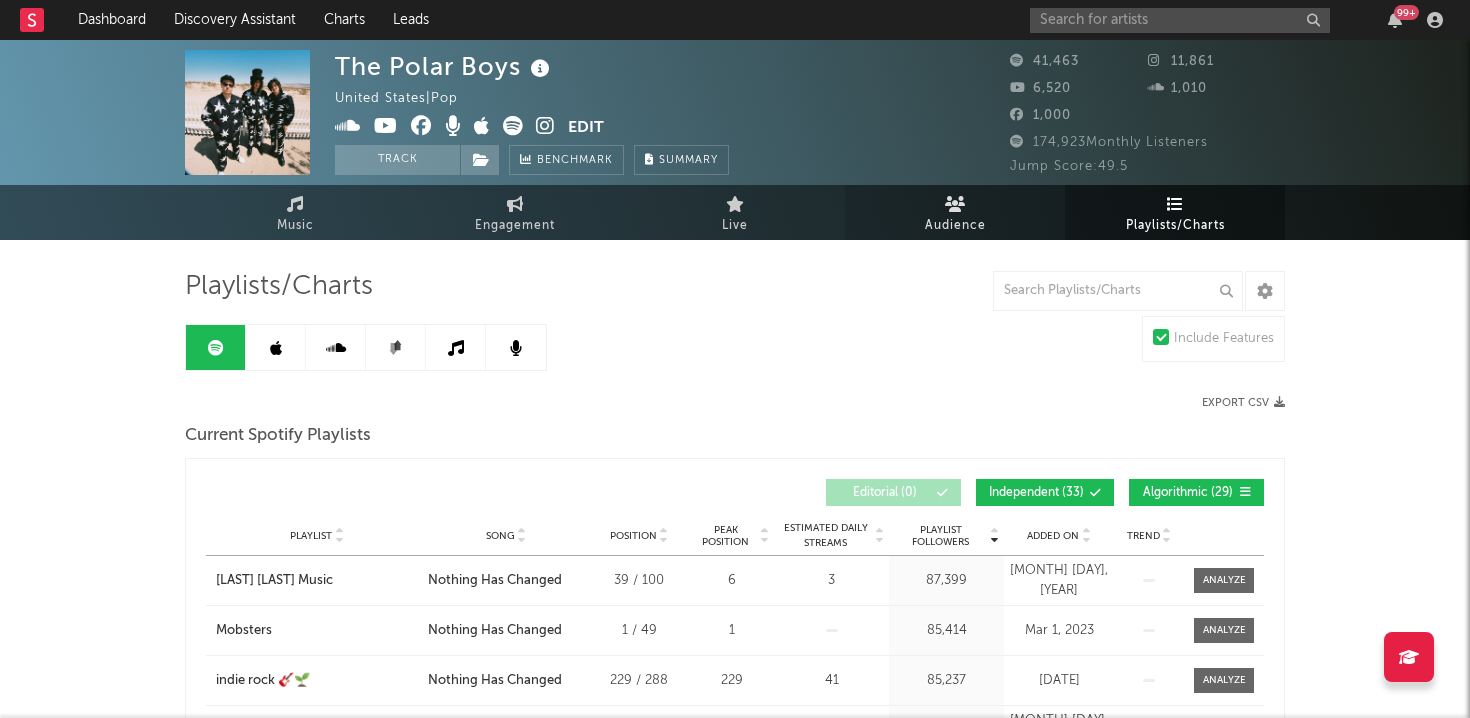 click on "Audience" at bounding box center [955, 212] 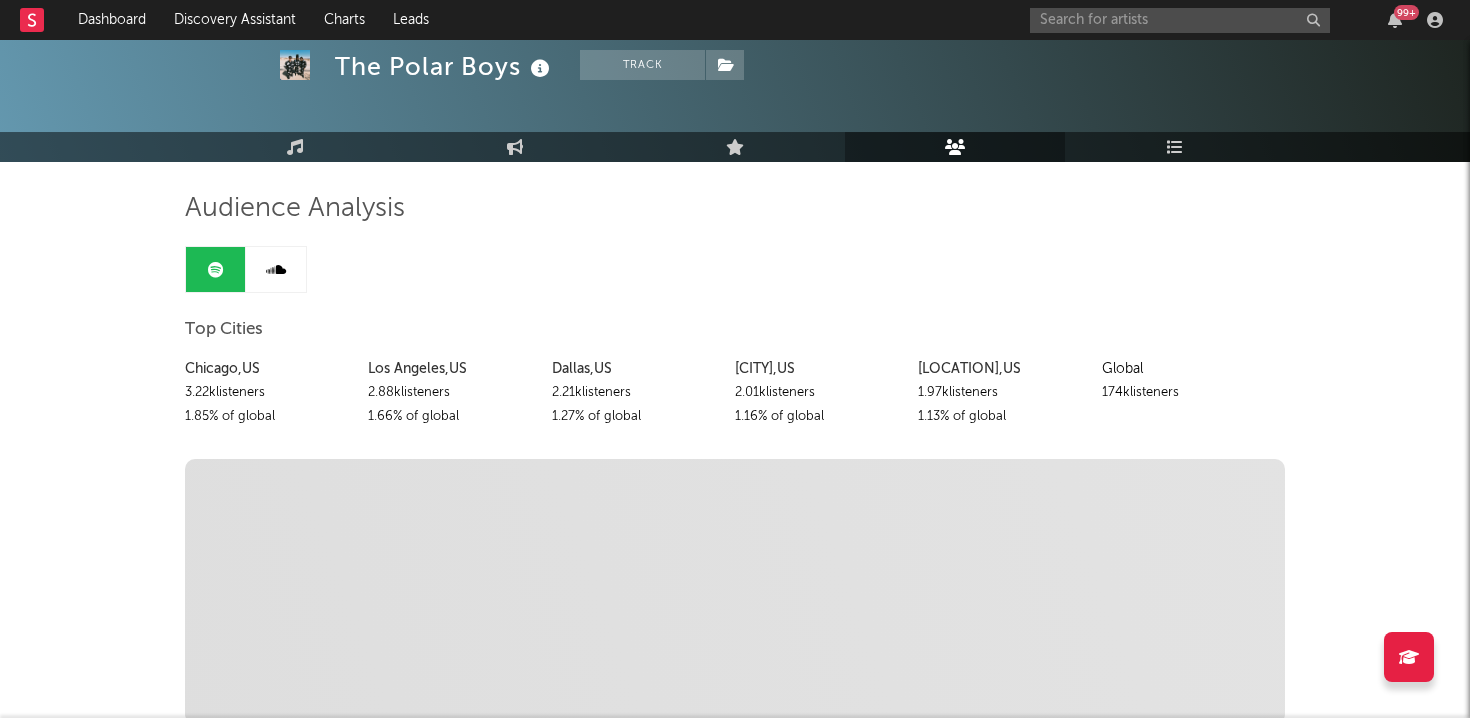 scroll, scrollTop: 556, scrollLeft: 0, axis: vertical 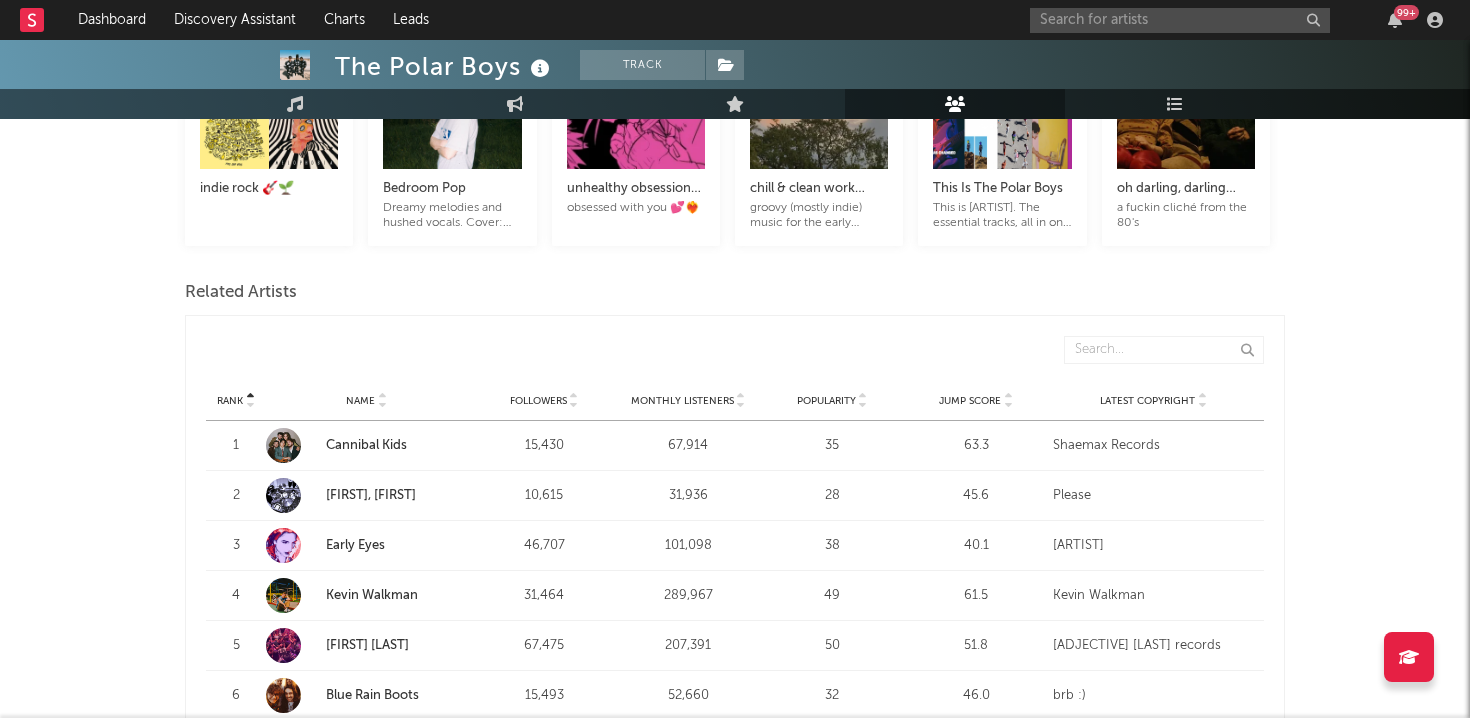 click on "Monthly Listeners" at bounding box center (682, 401) 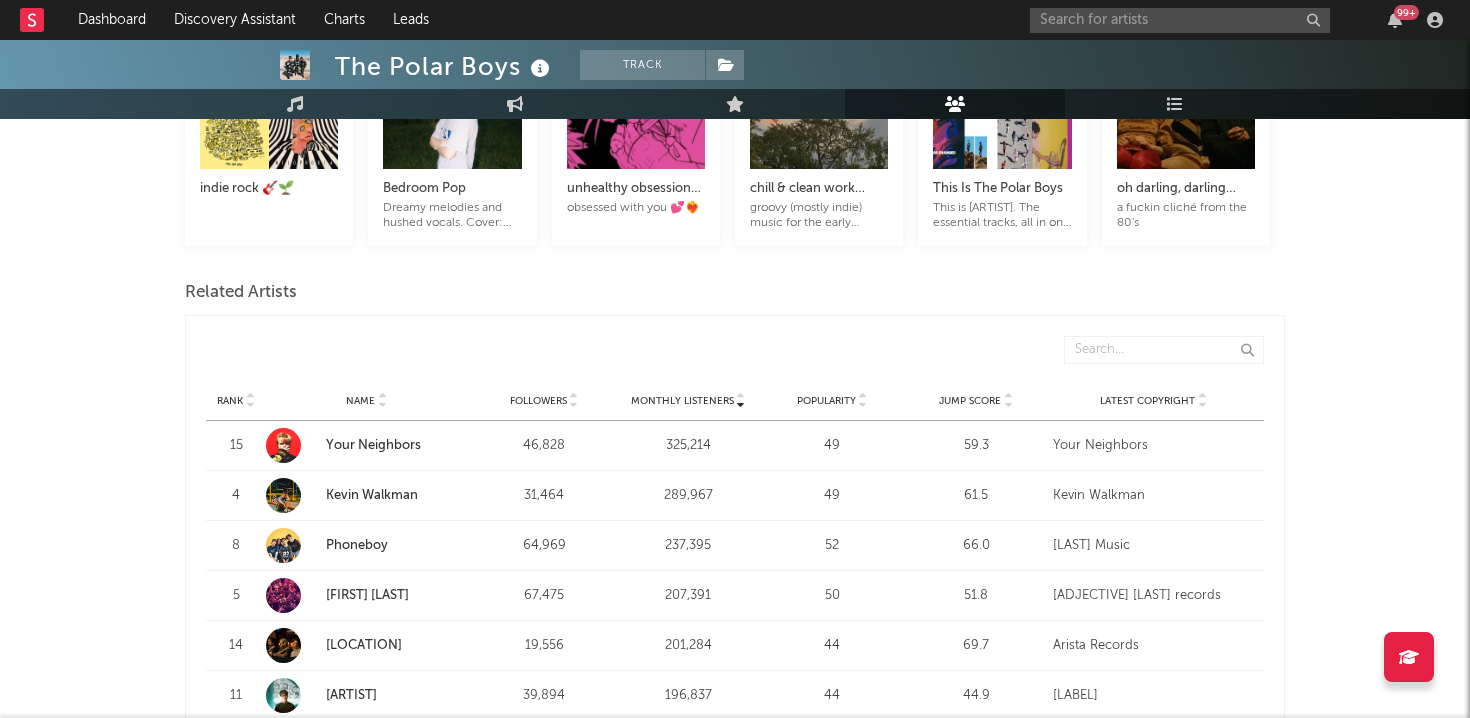 click on "Monthly Listeners" at bounding box center [682, 401] 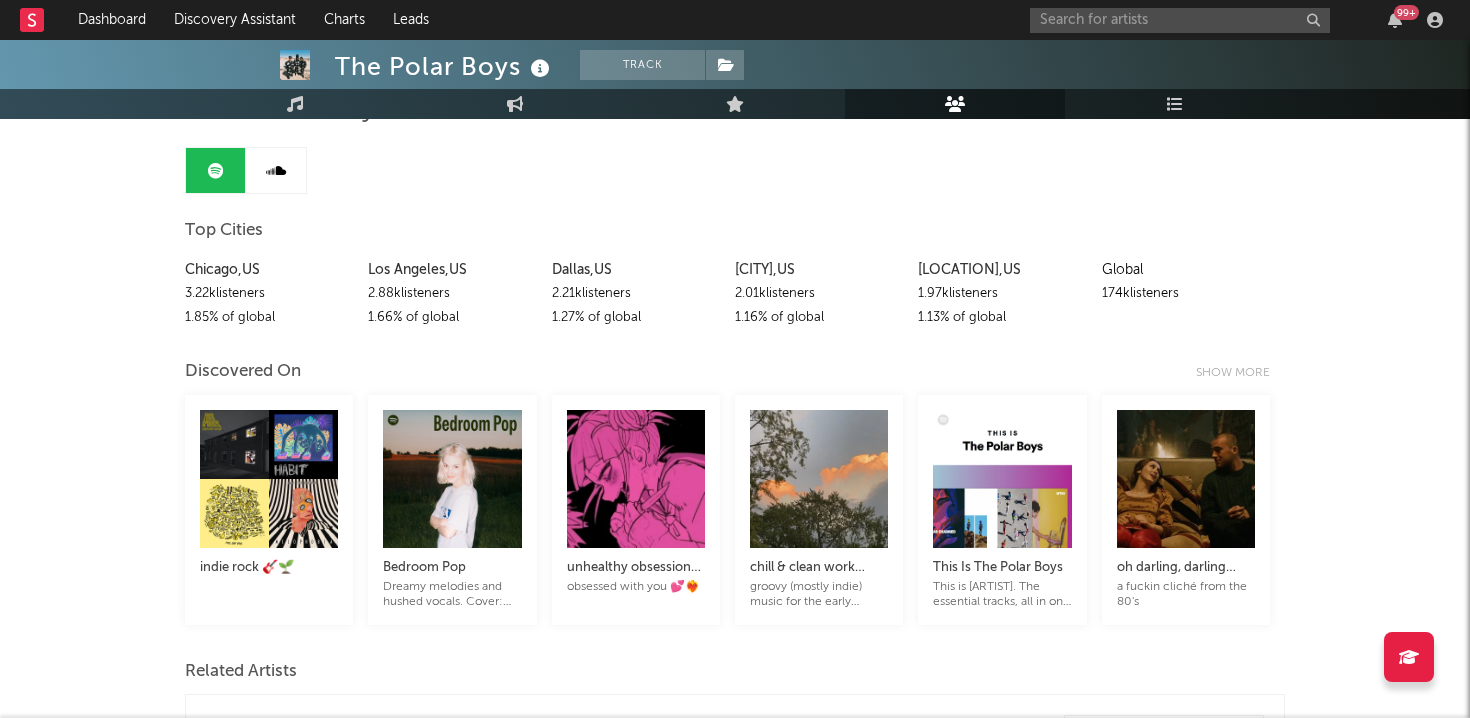 scroll, scrollTop: 0, scrollLeft: 0, axis: both 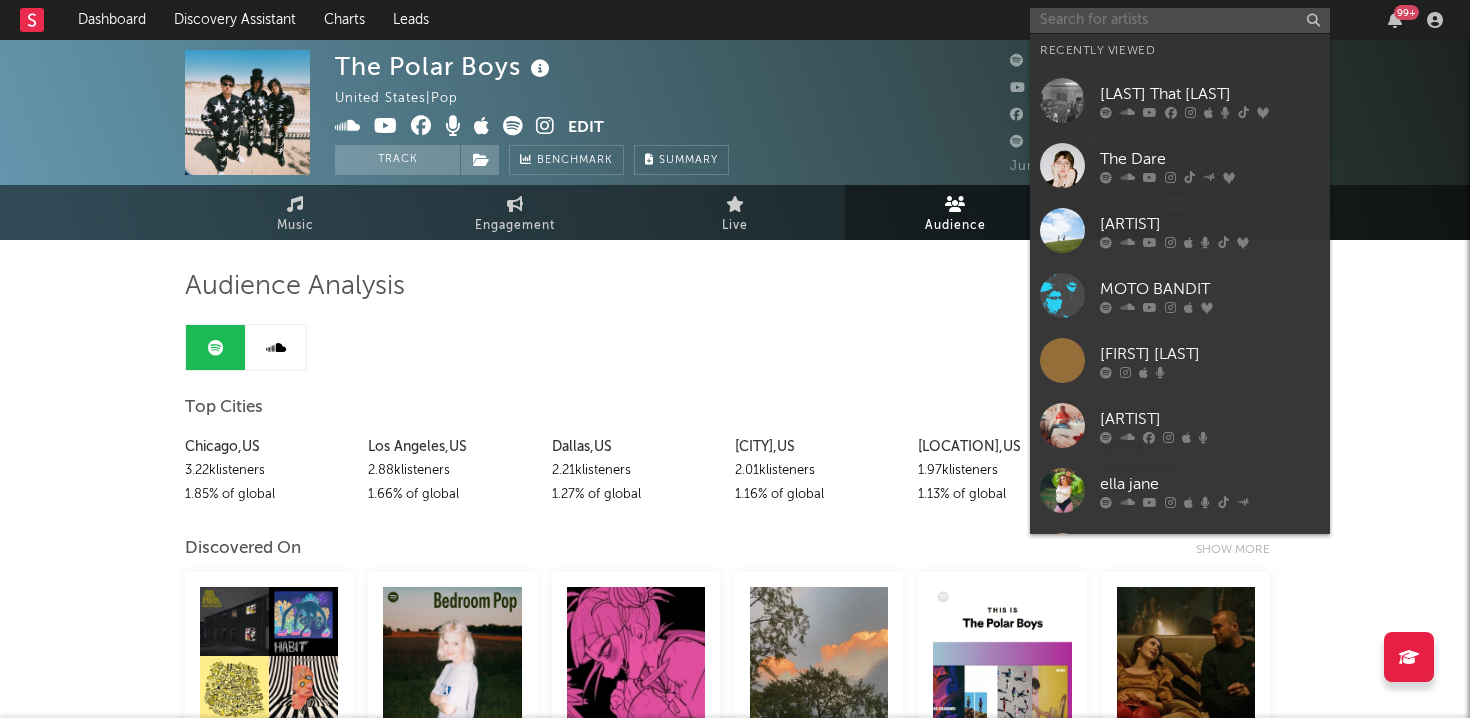 click at bounding box center (1180, 20) 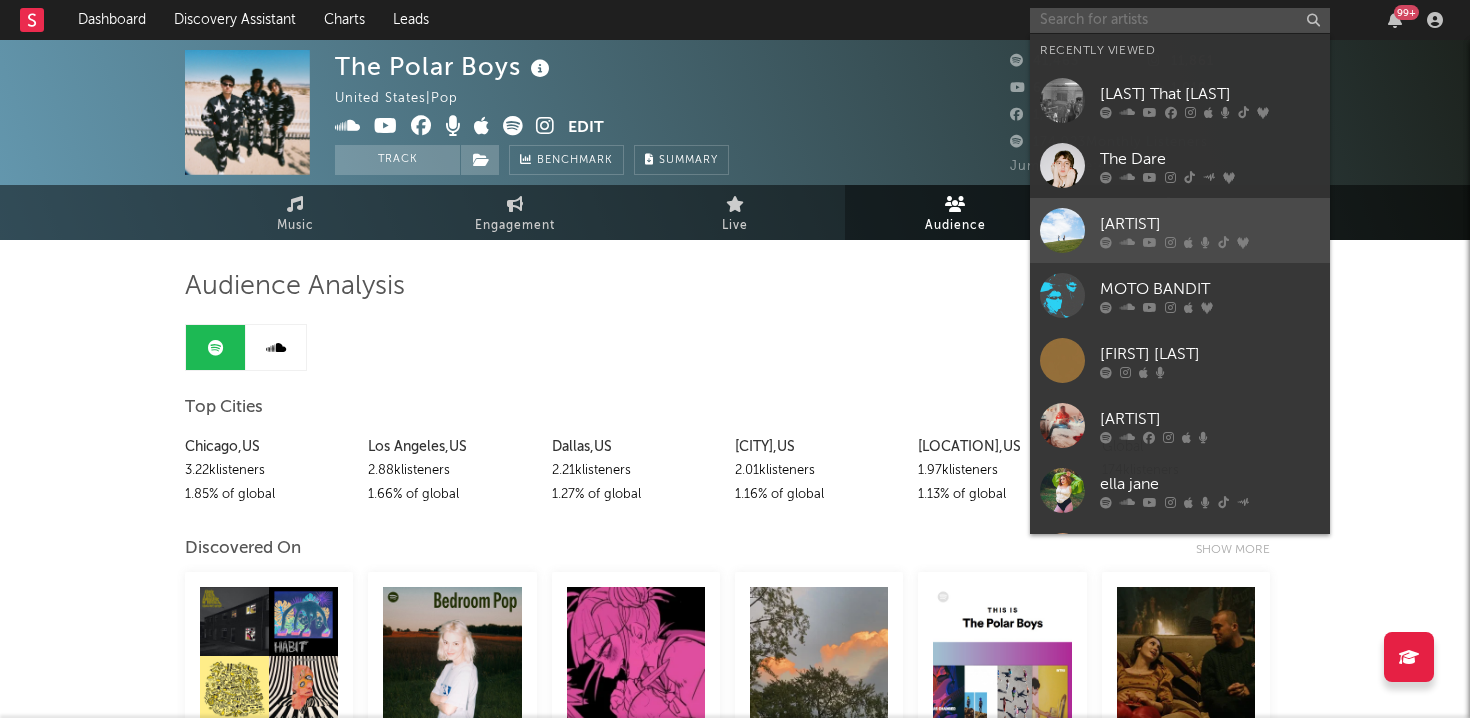 scroll, scrollTop: 61, scrollLeft: 0, axis: vertical 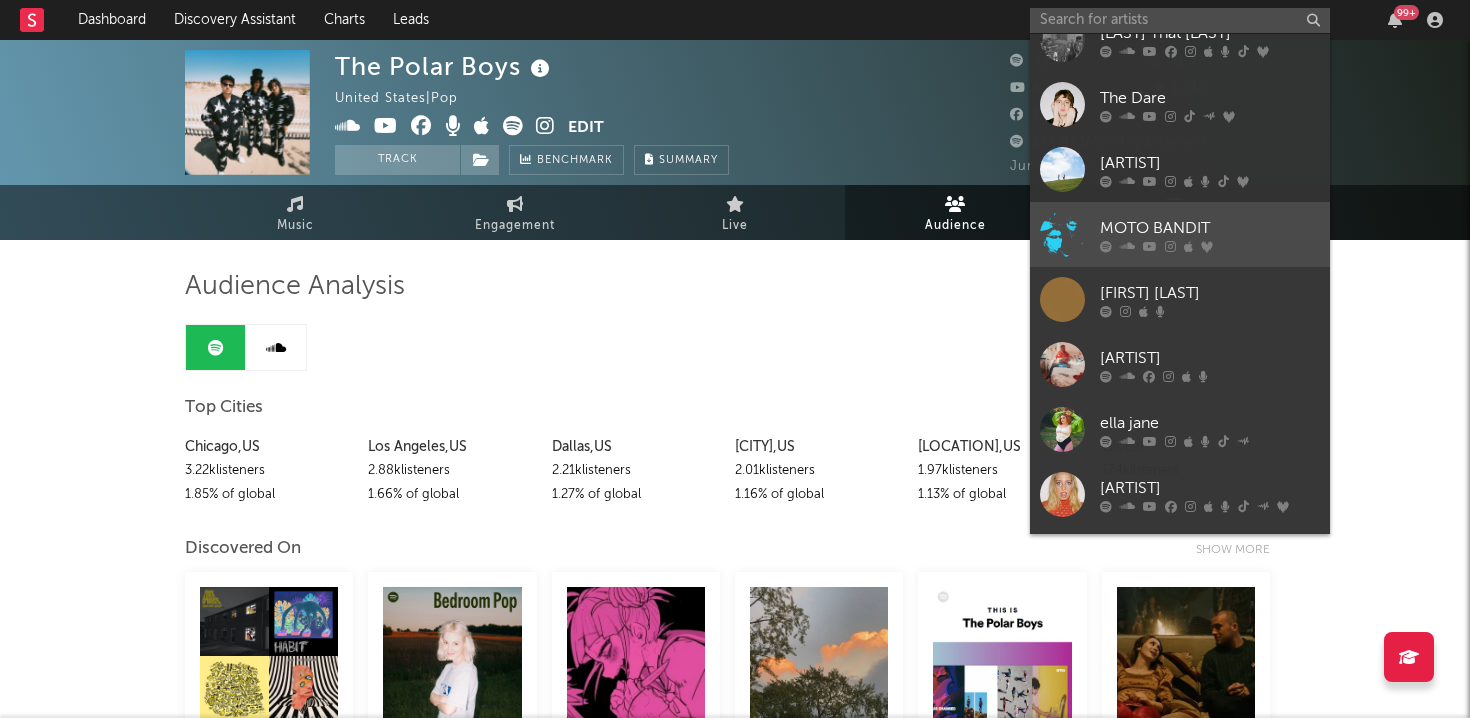 click on "MOTO BANDIT" at bounding box center (1180, 234) 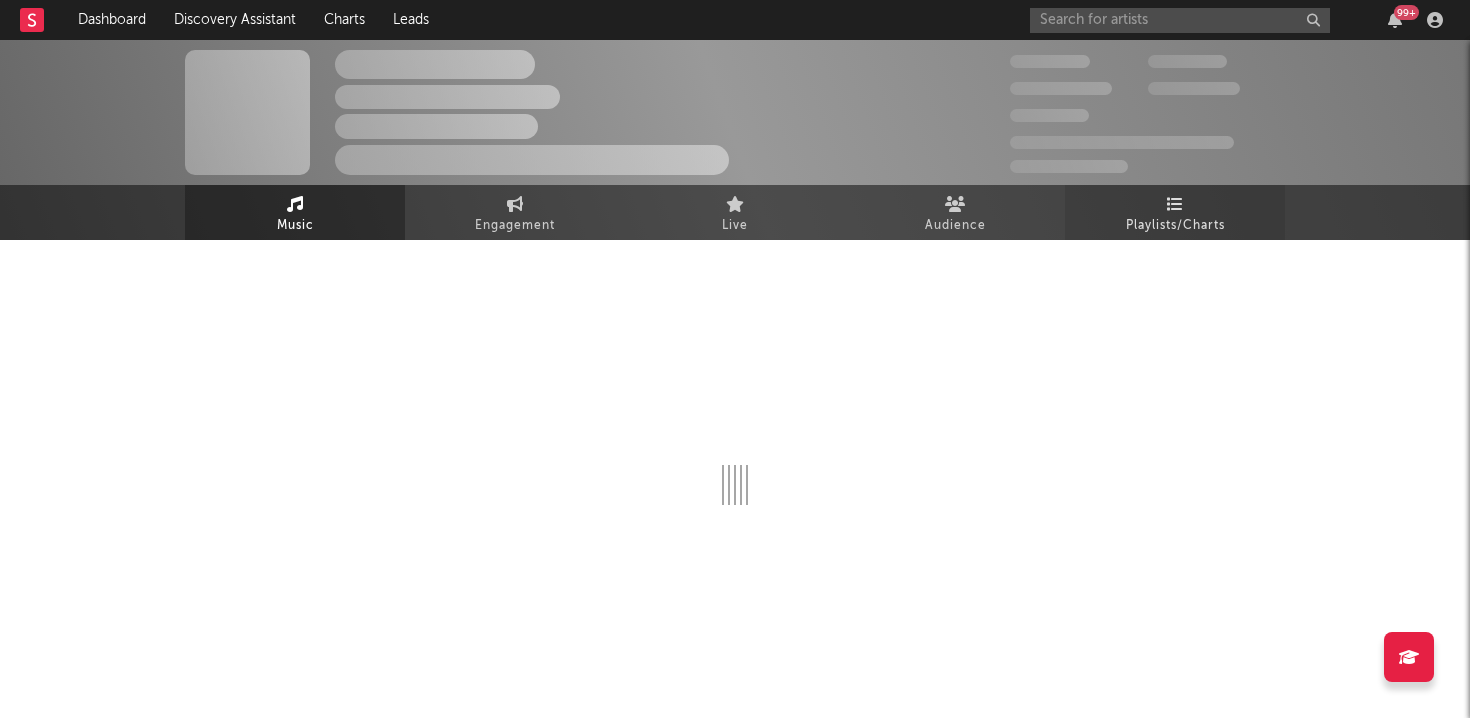 select on "6m" 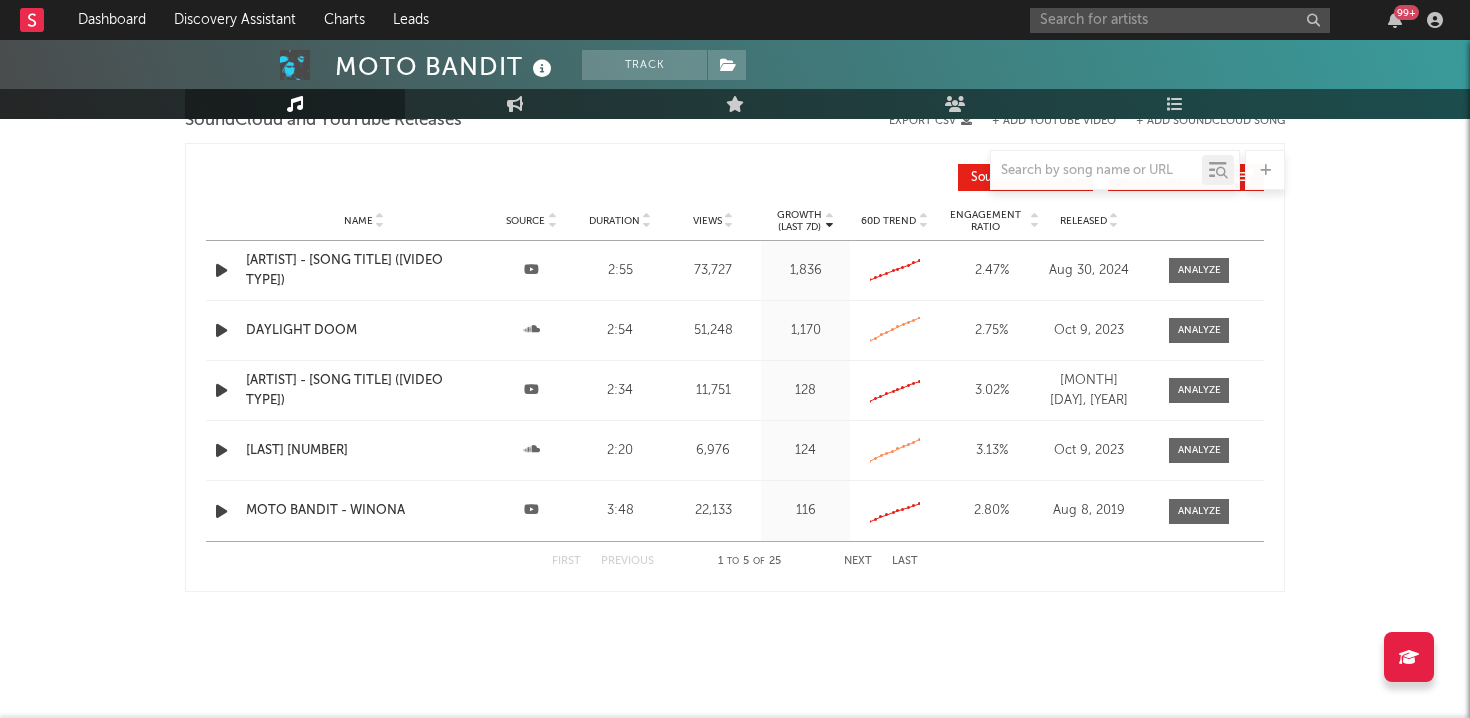scroll, scrollTop: 2243, scrollLeft: 0, axis: vertical 